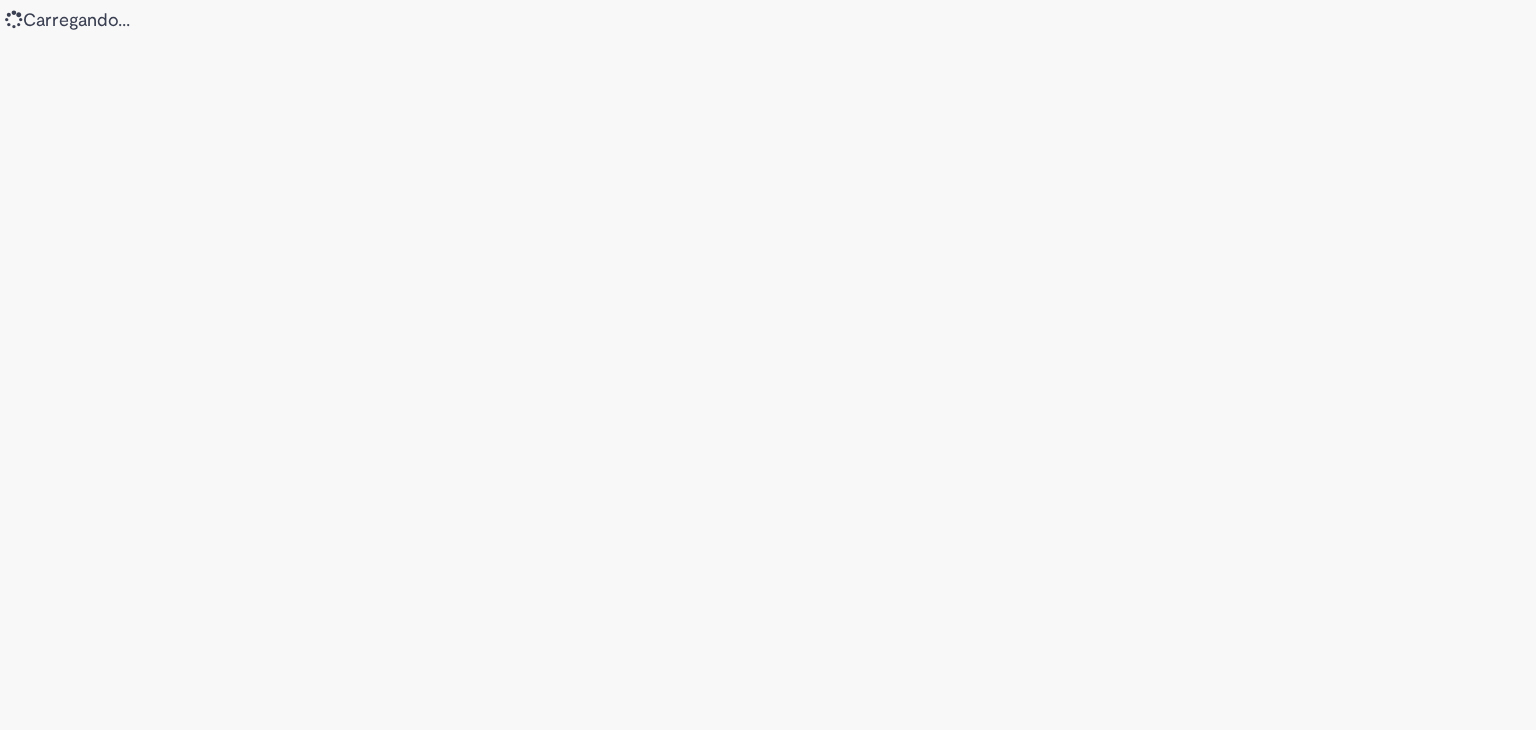 scroll, scrollTop: 0, scrollLeft: 0, axis: both 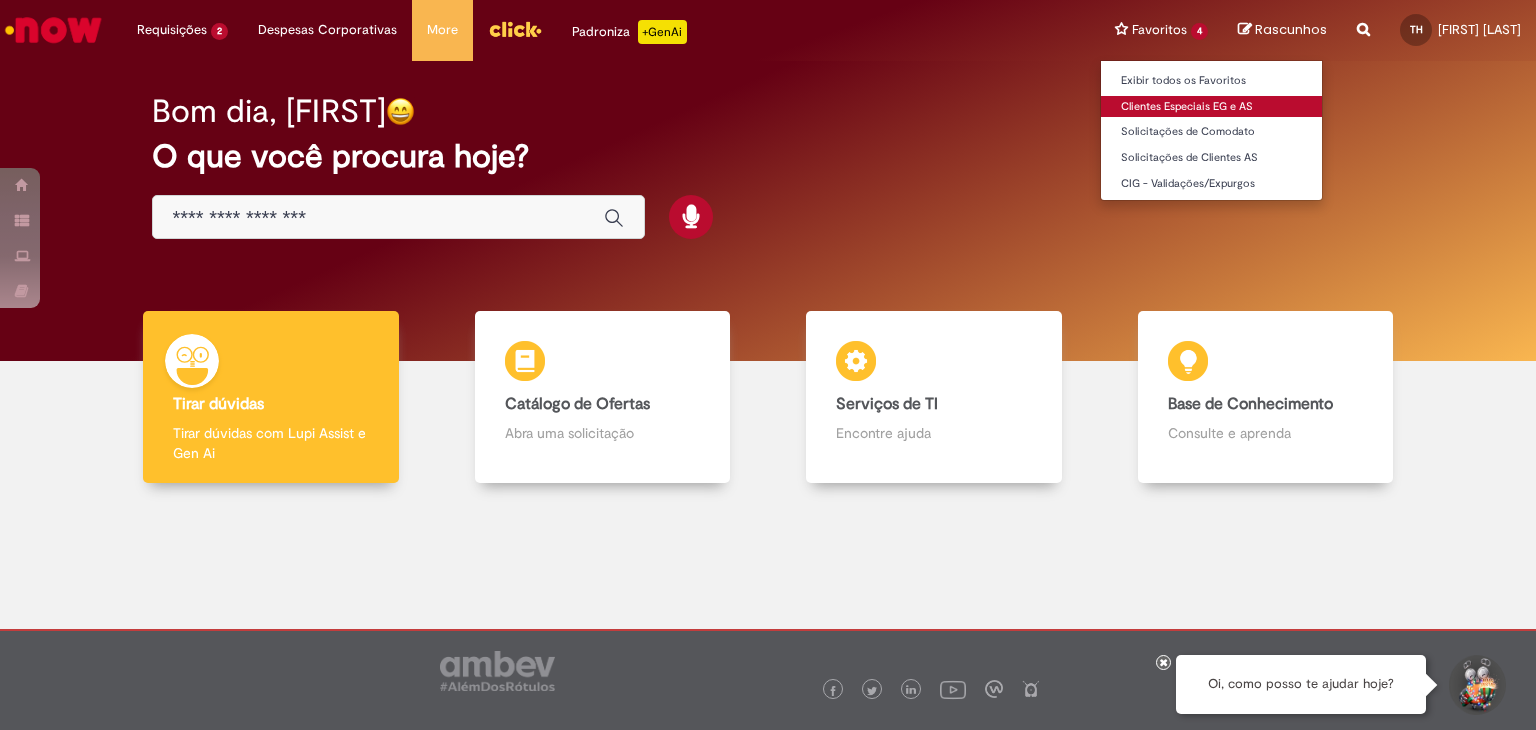 click on "Clientes Especiais EG e AS" at bounding box center [1211, 107] 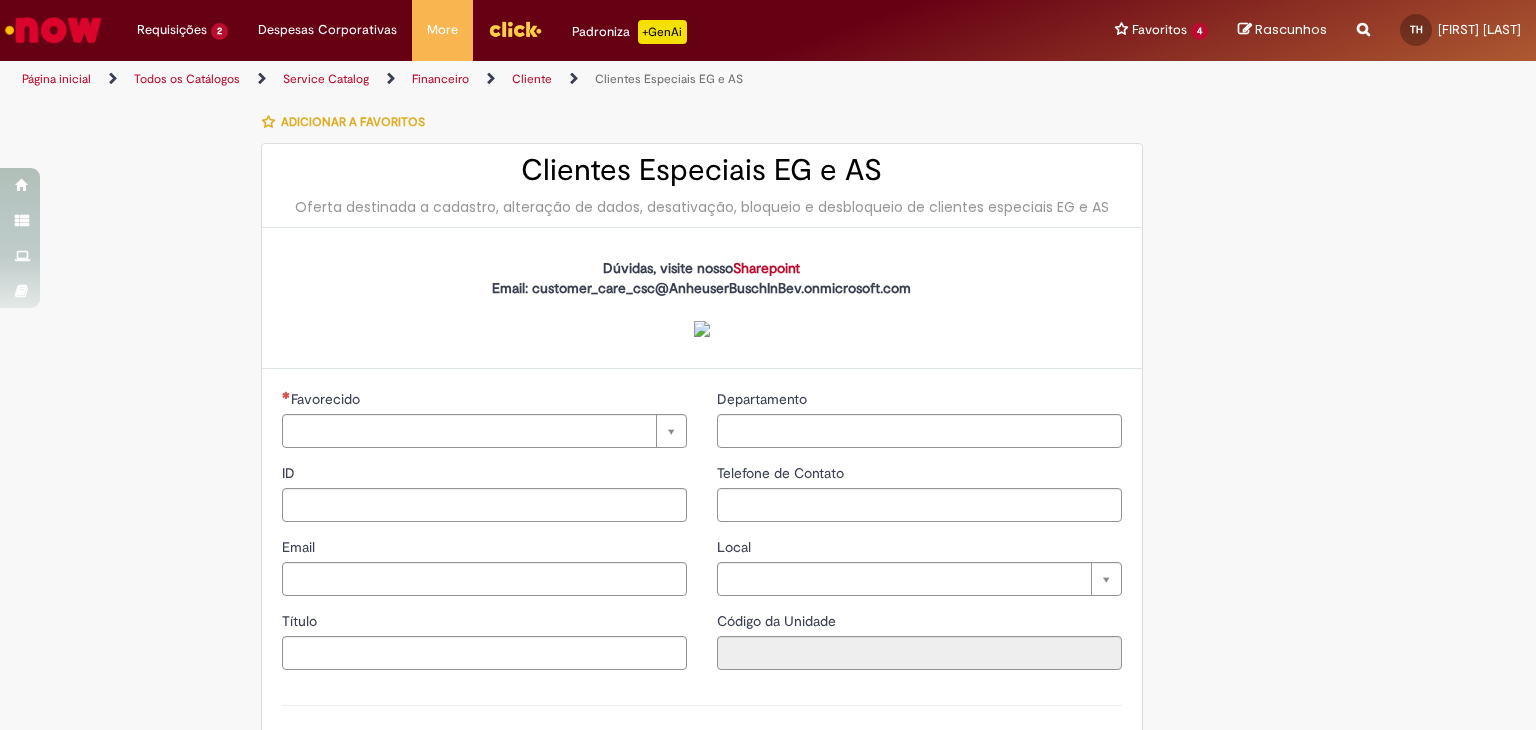 type on "********" 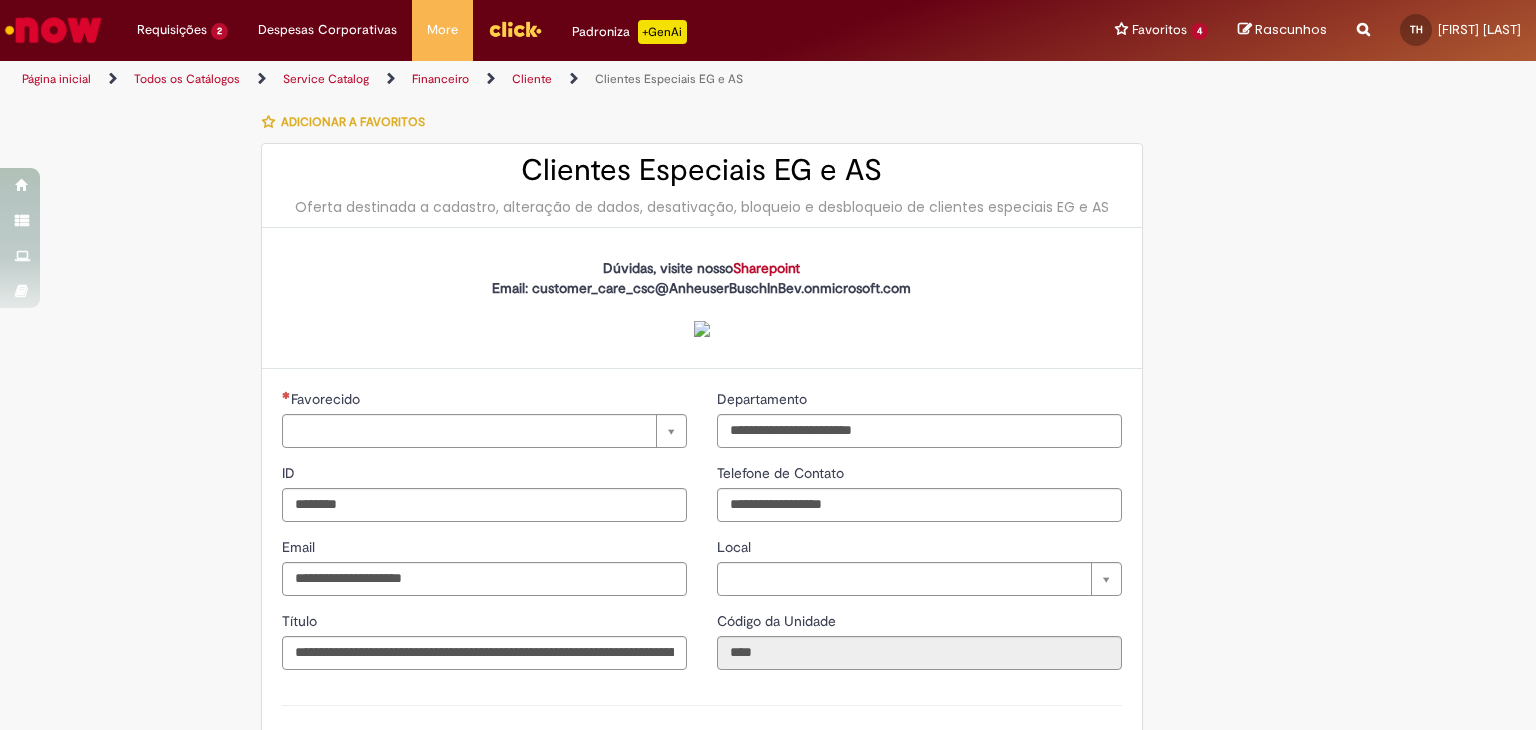 type on "**********" 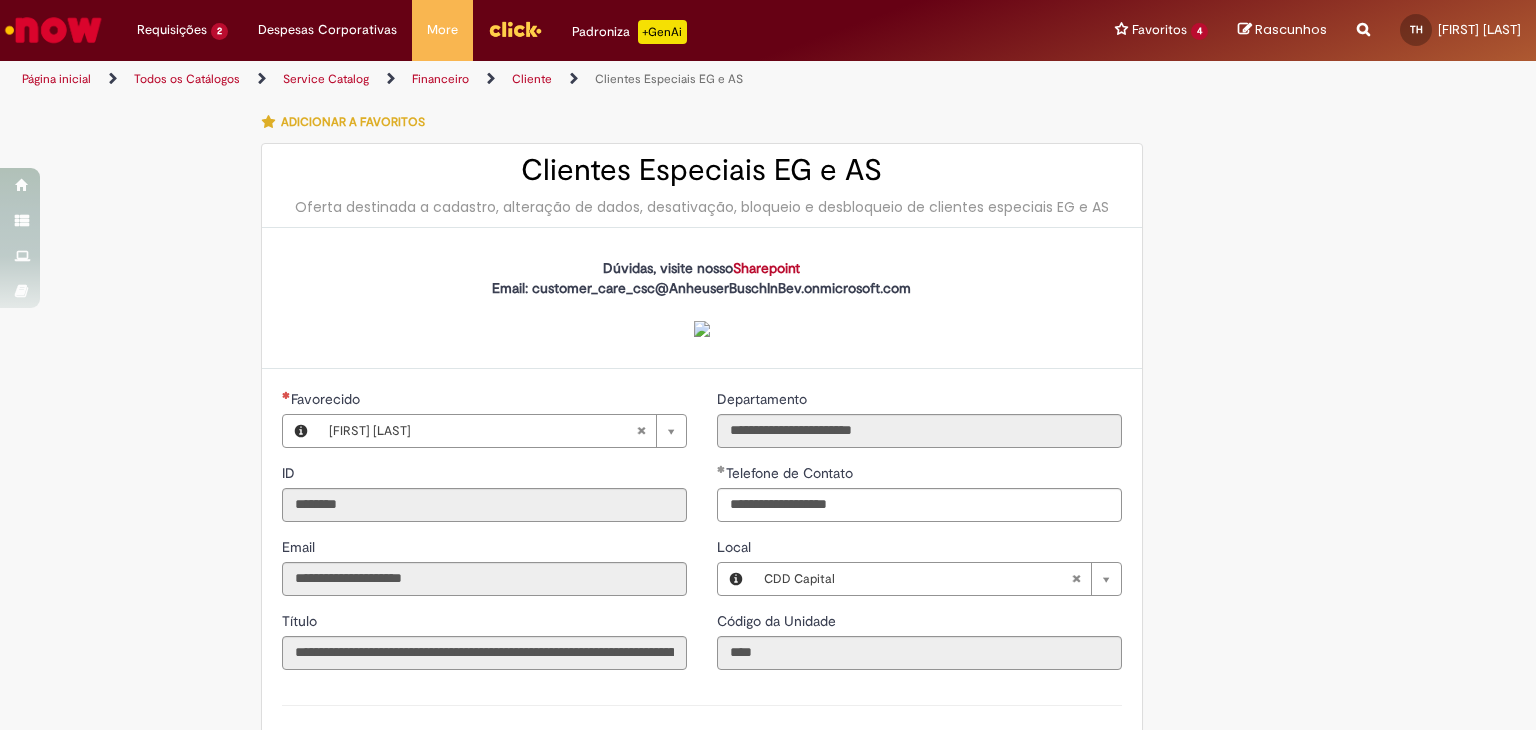 type on "**********" 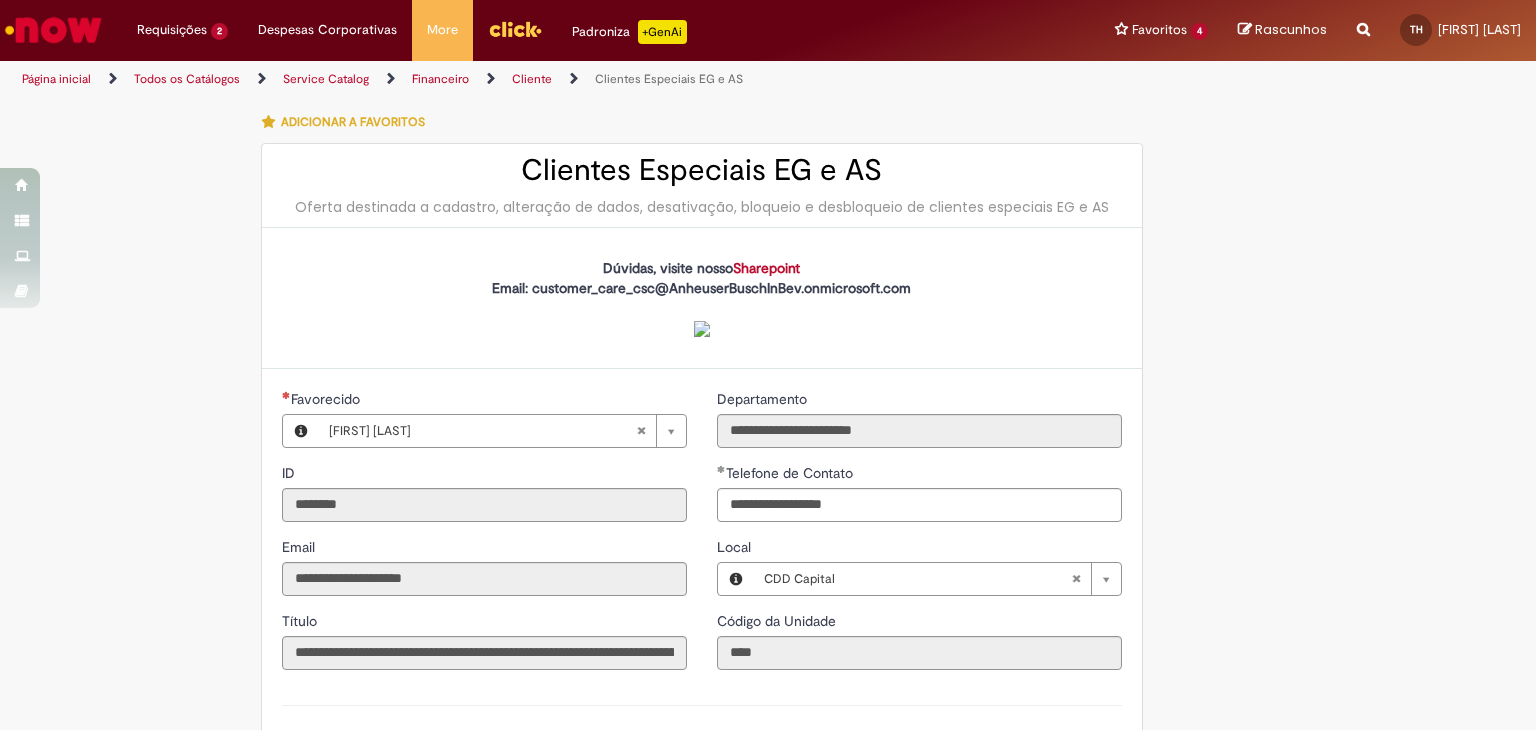 type on "**********" 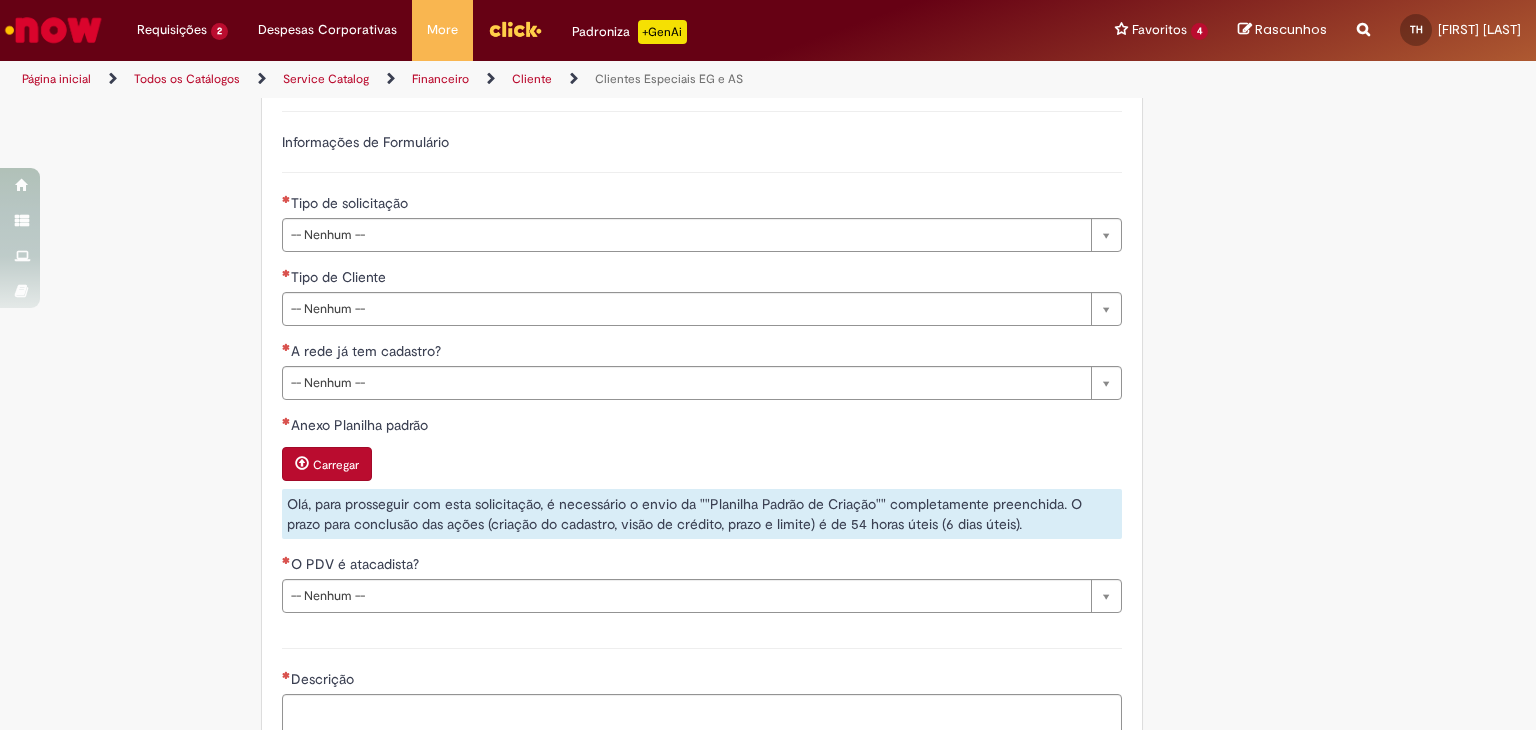 scroll, scrollTop: 600, scrollLeft: 0, axis: vertical 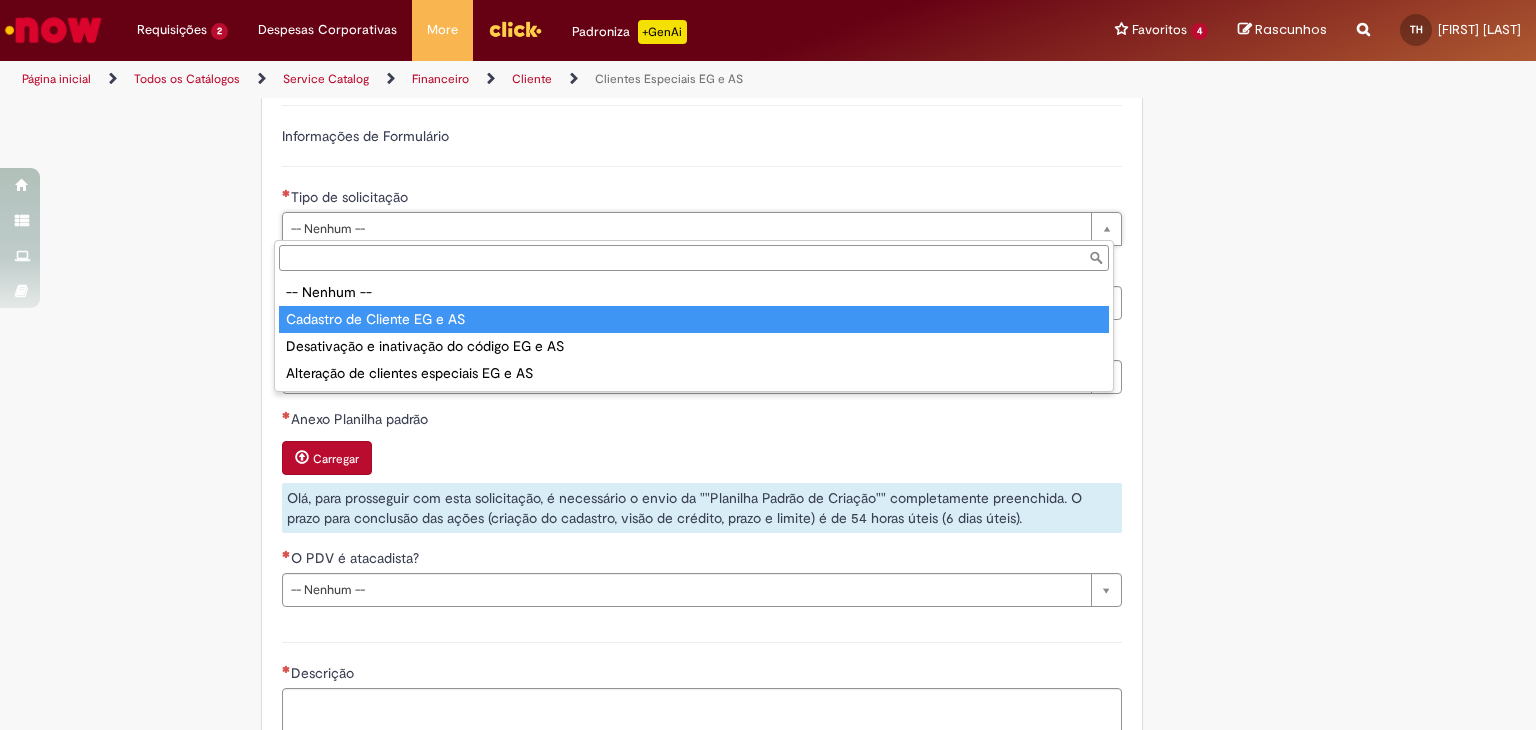 type on "**********" 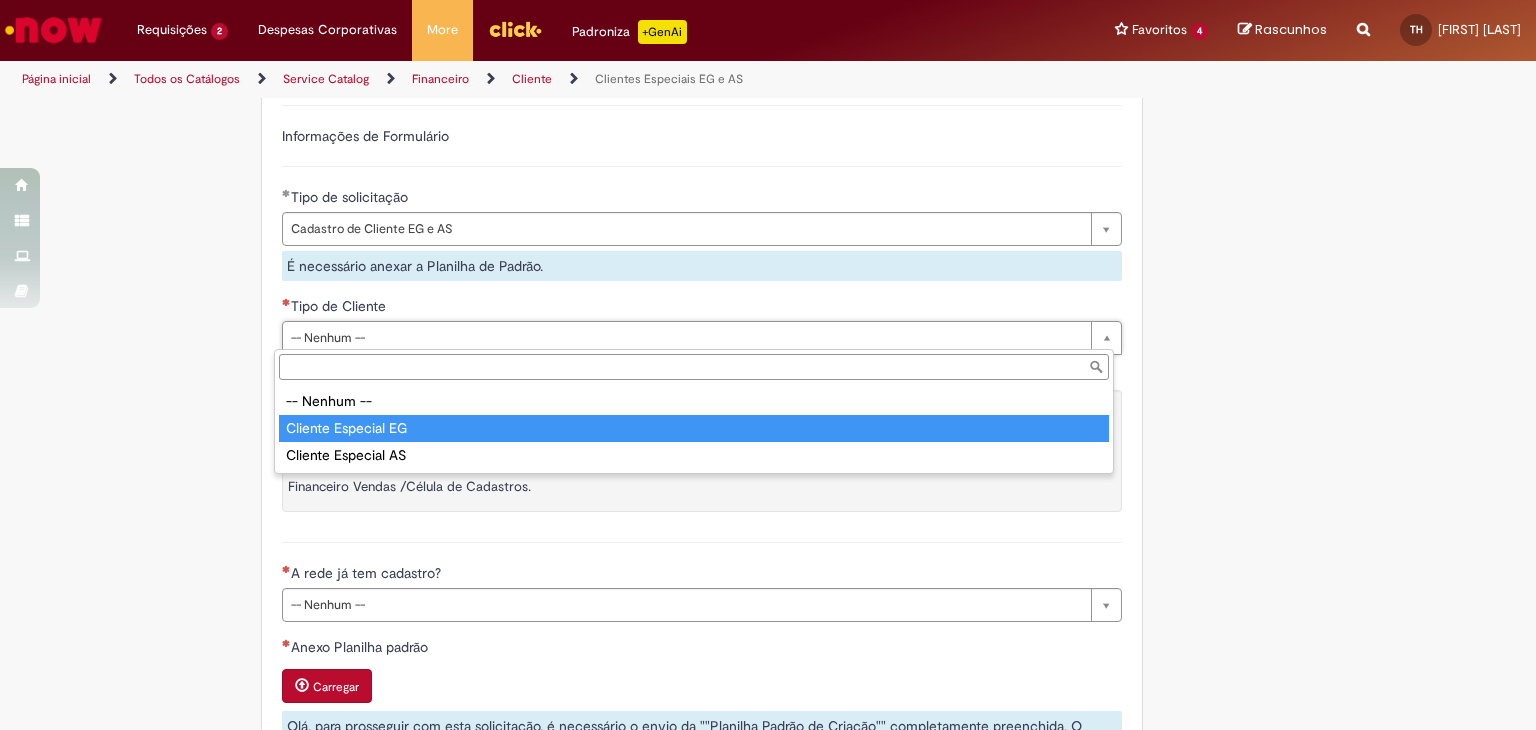 type on "**********" 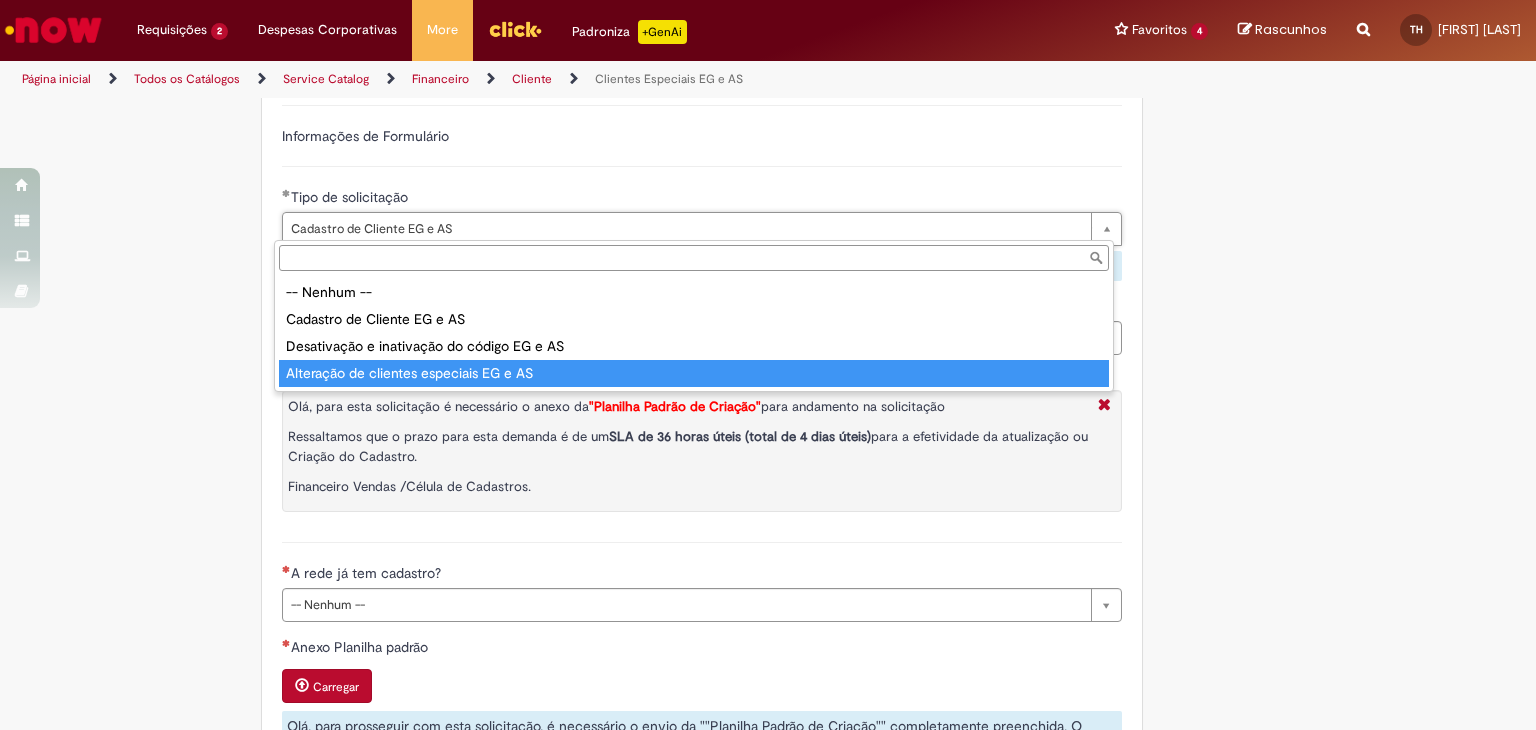 type on "**********" 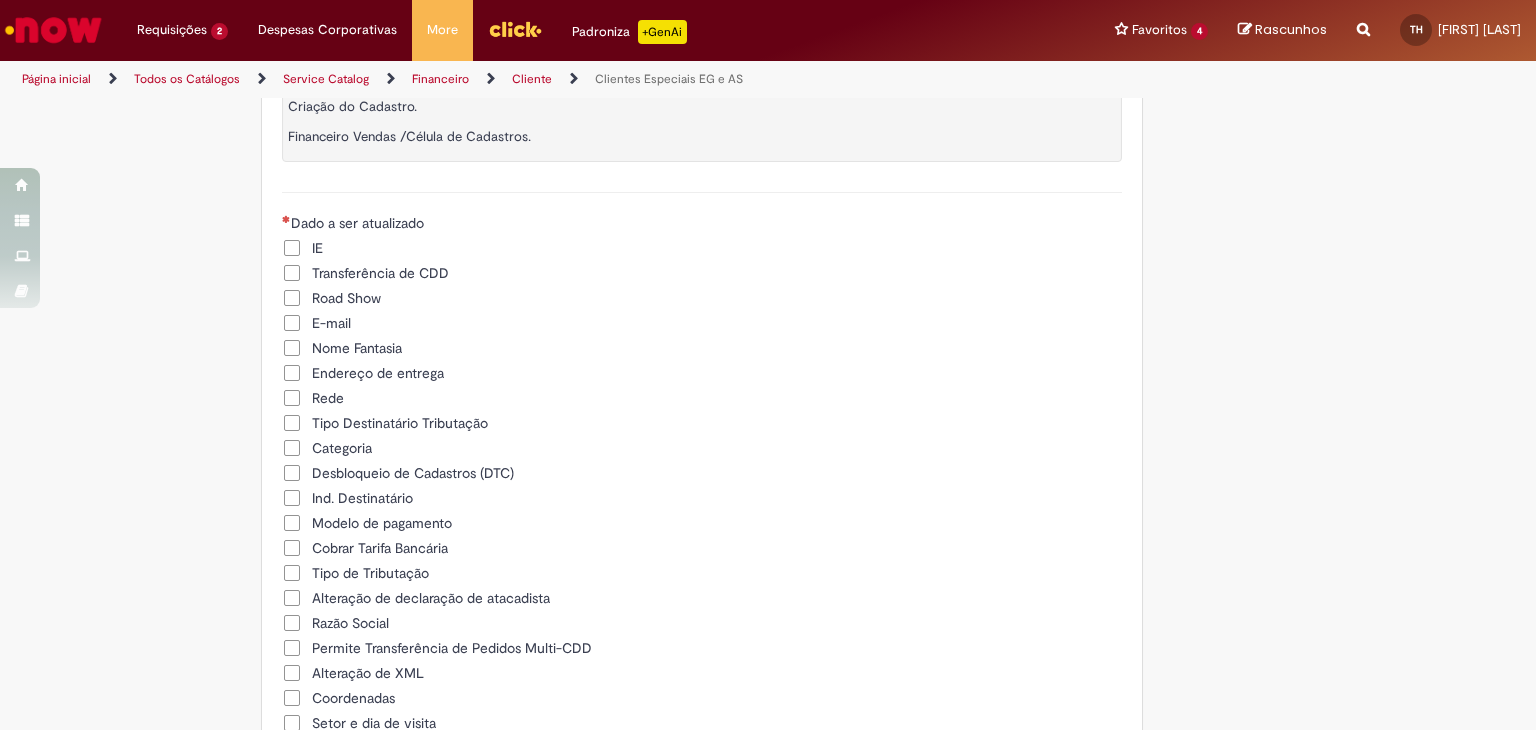 scroll, scrollTop: 900, scrollLeft: 0, axis: vertical 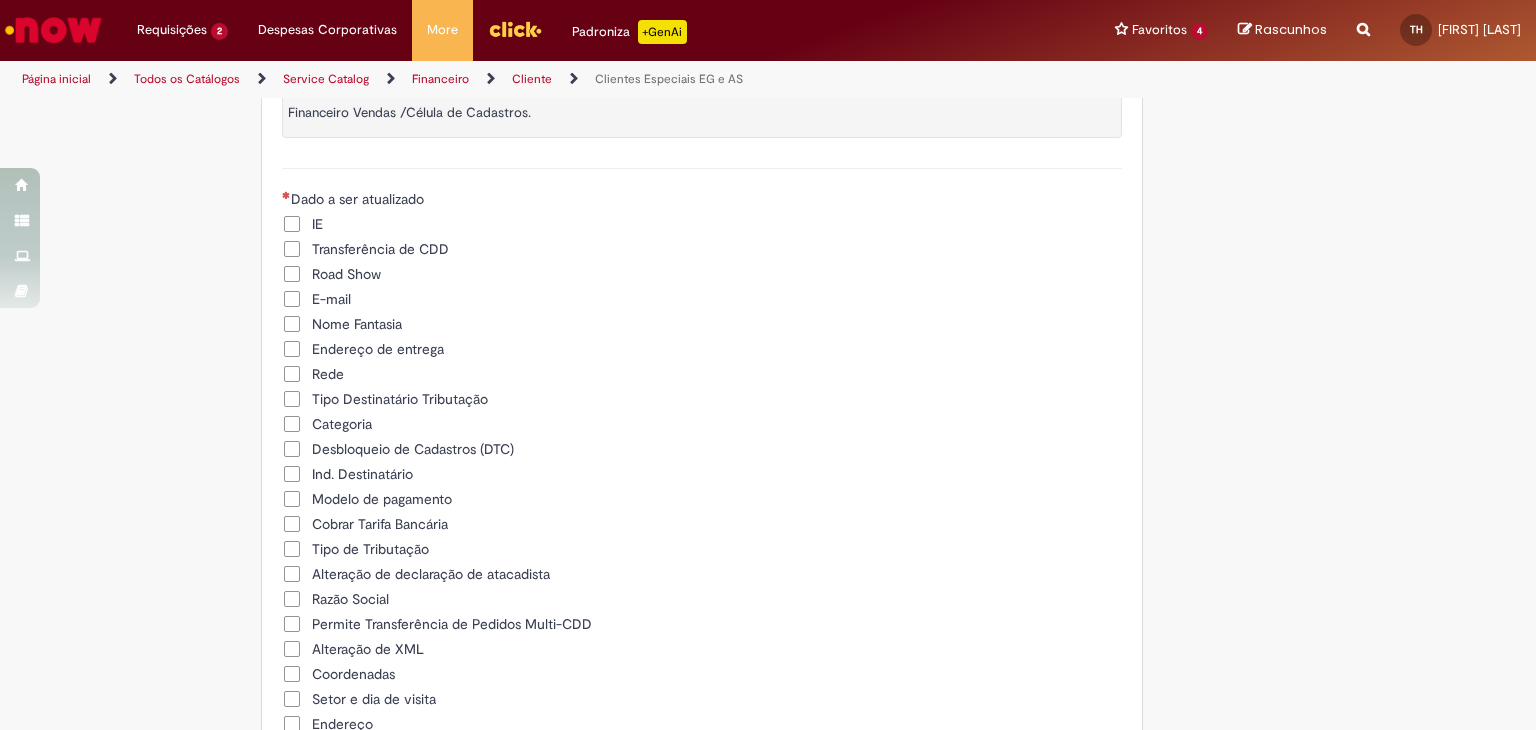 click on "Transferência de CDD" at bounding box center [380, 249] 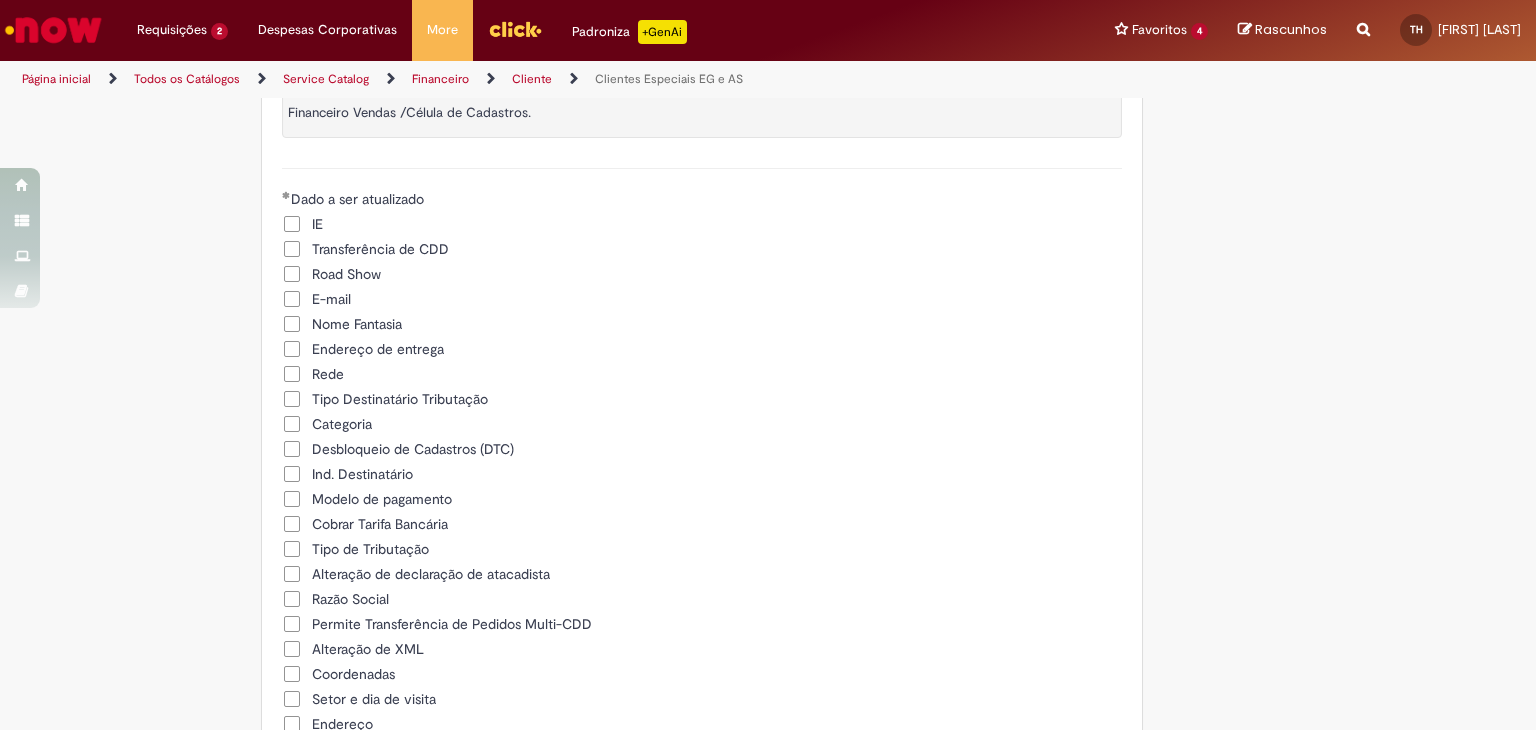 scroll, scrollTop: 0, scrollLeft: 0, axis: both 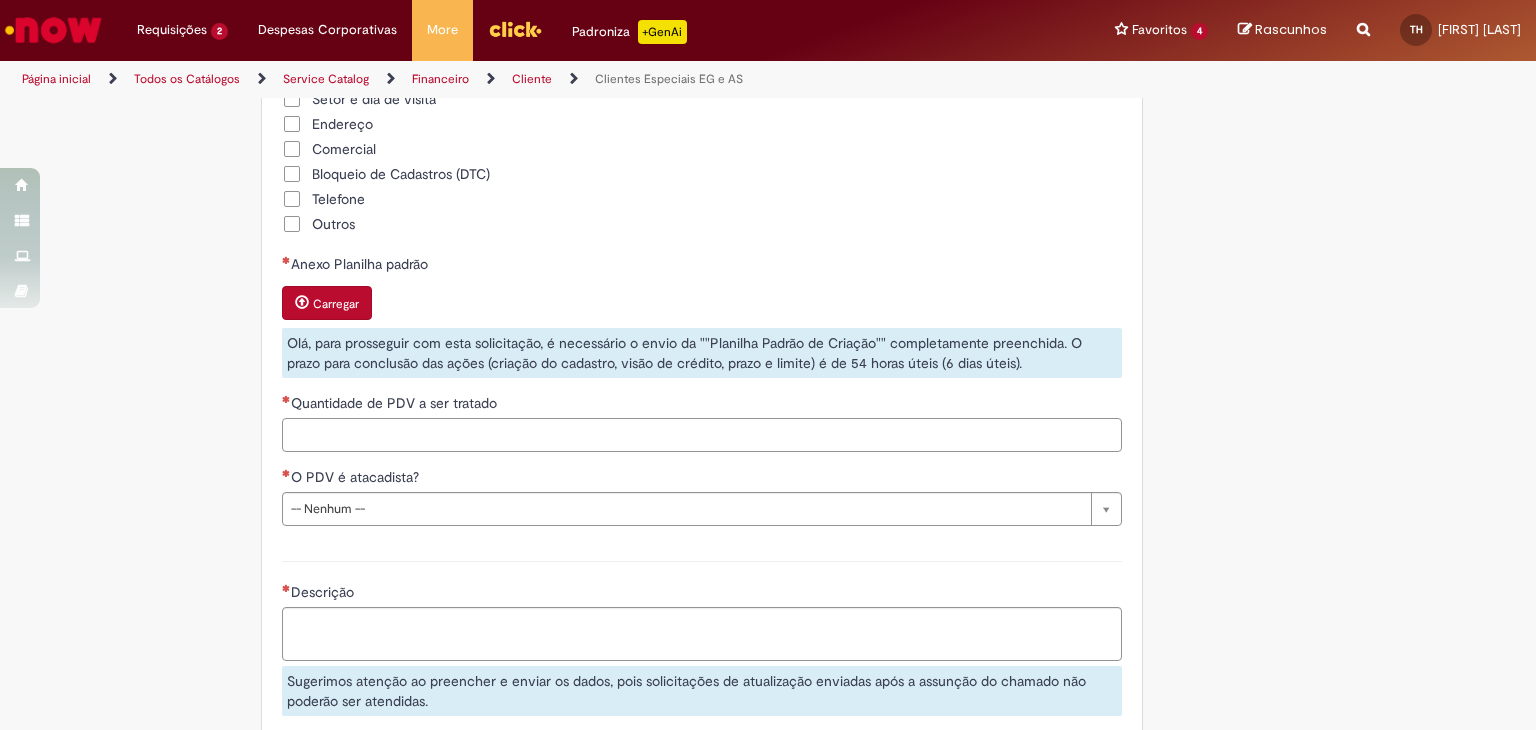 click on "Quantidade de PDV a ser tratado" at bounding box center [702, 435] 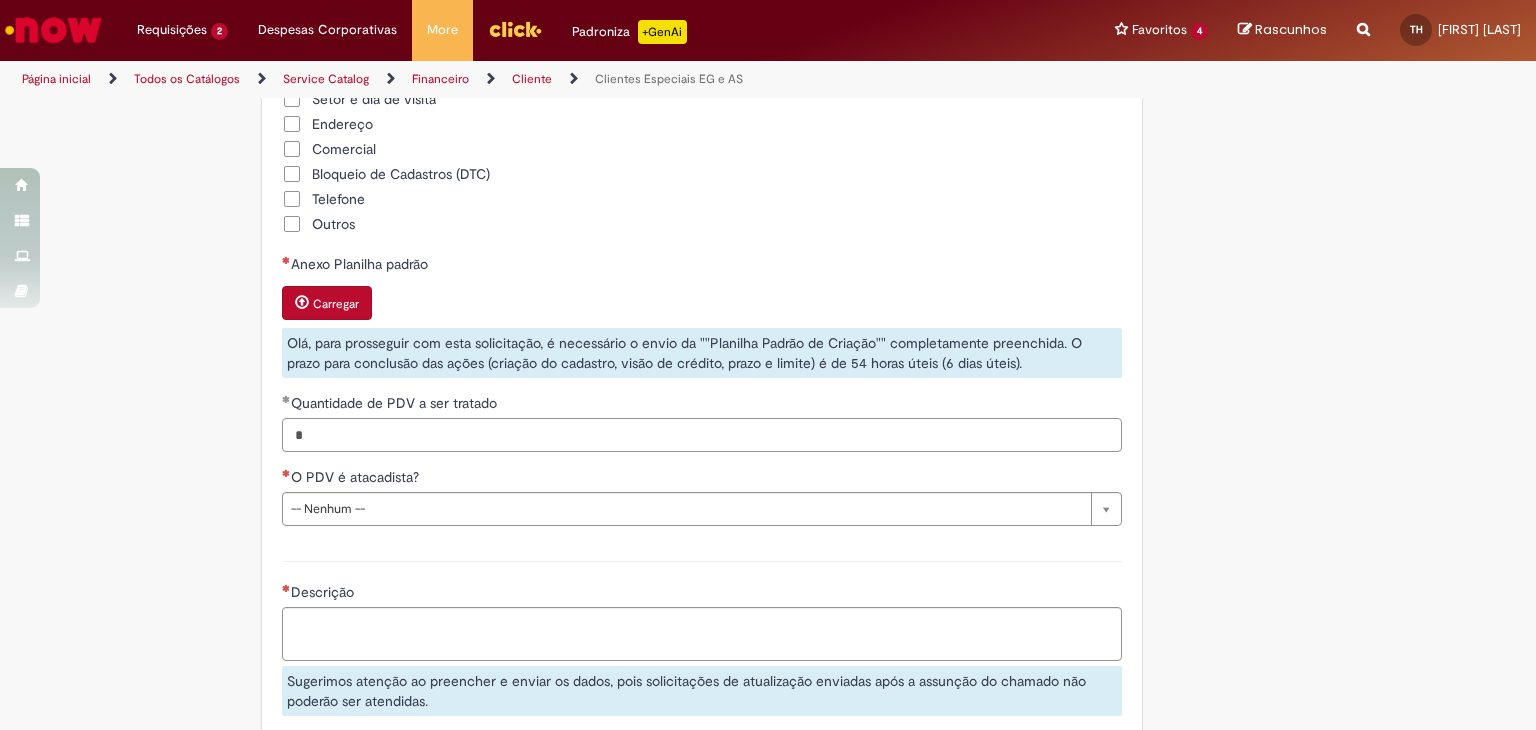 type on "*" 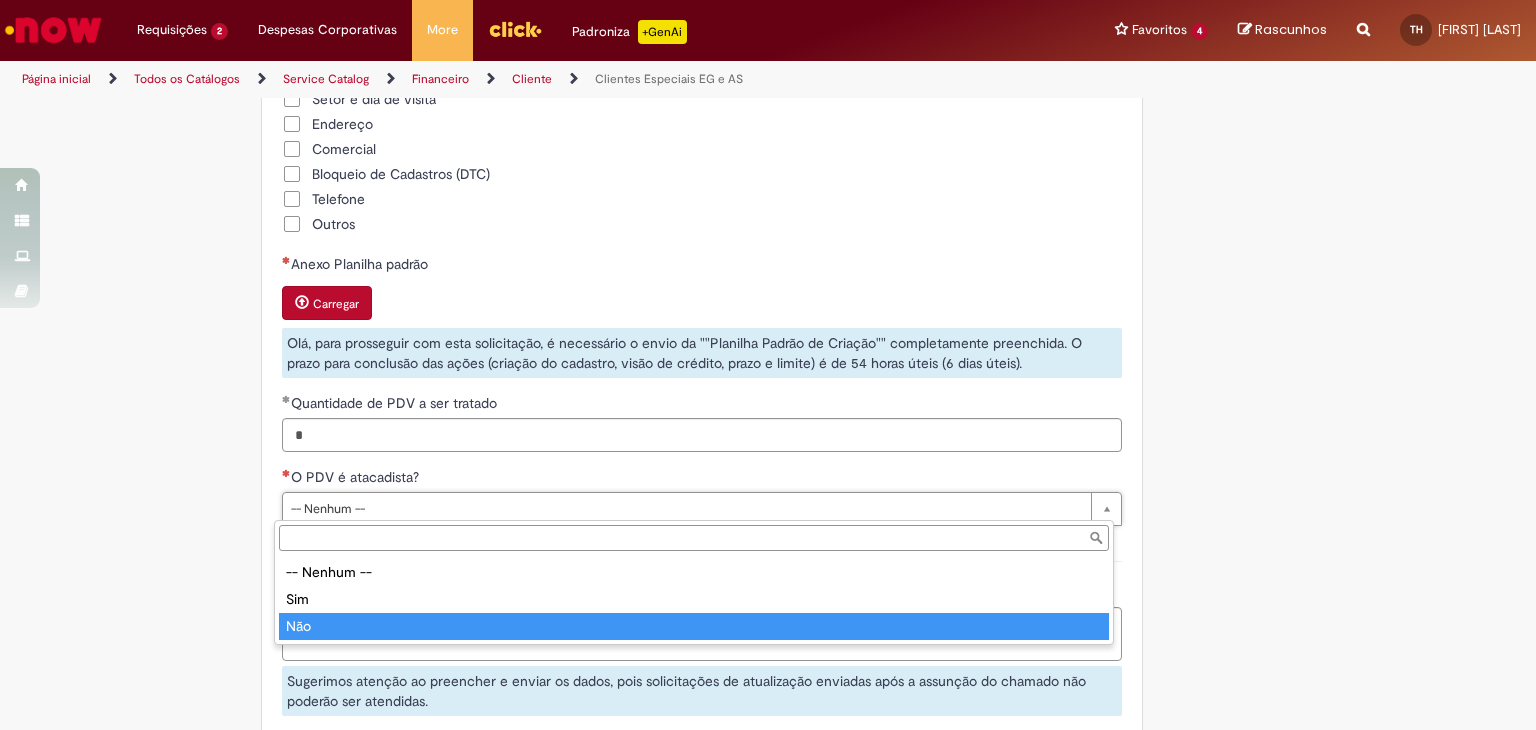 type on "***" 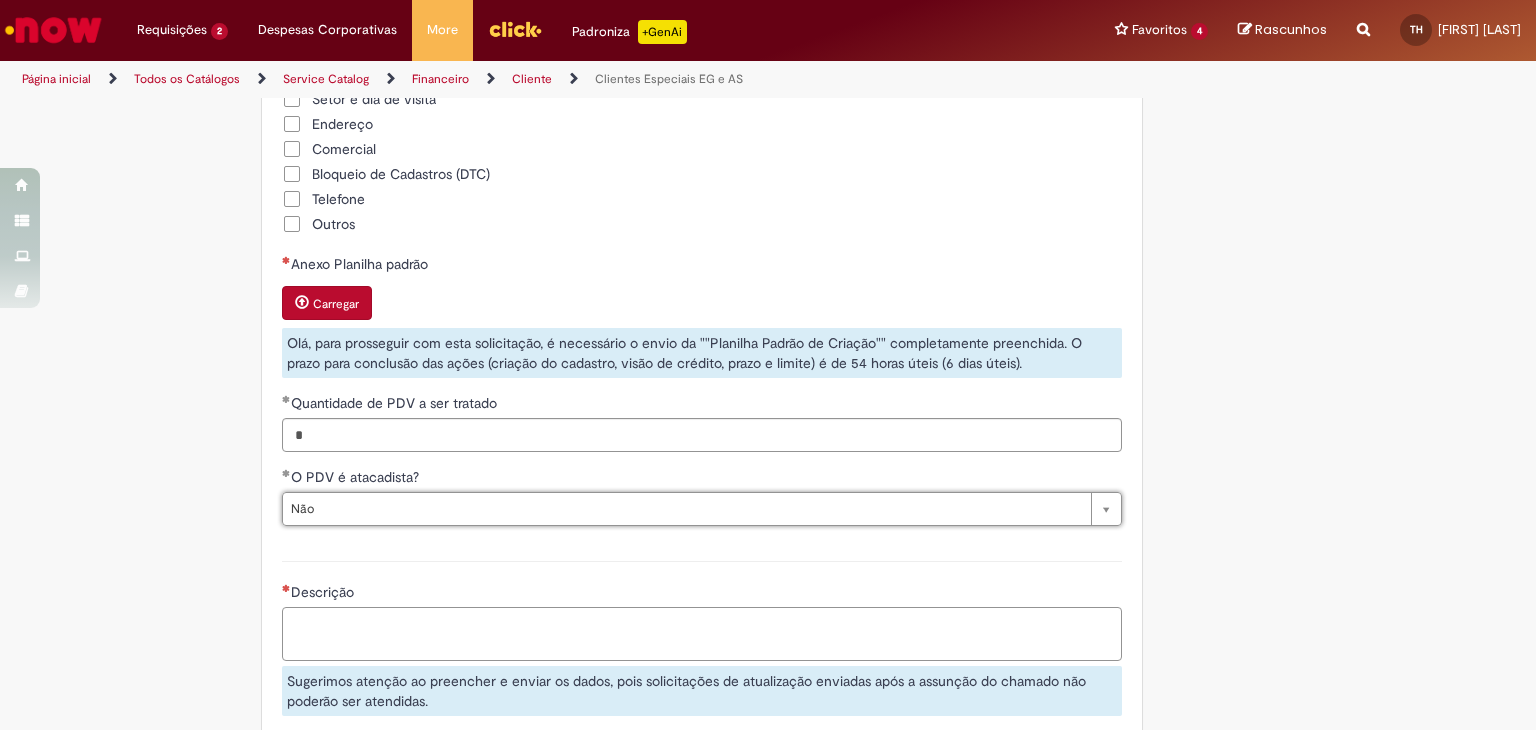 click on "Descrição" at bounding box center [702, 634] 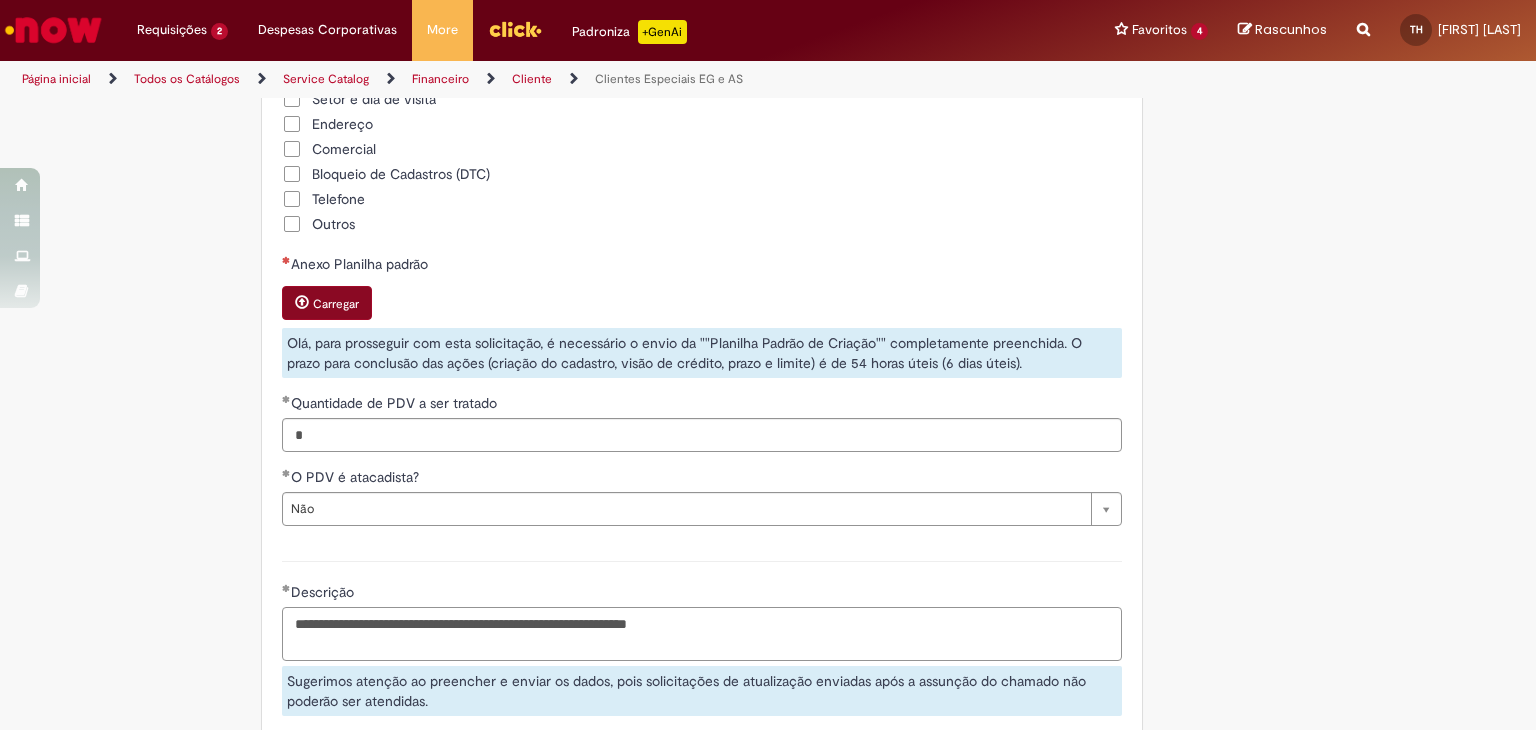 type on "**********" 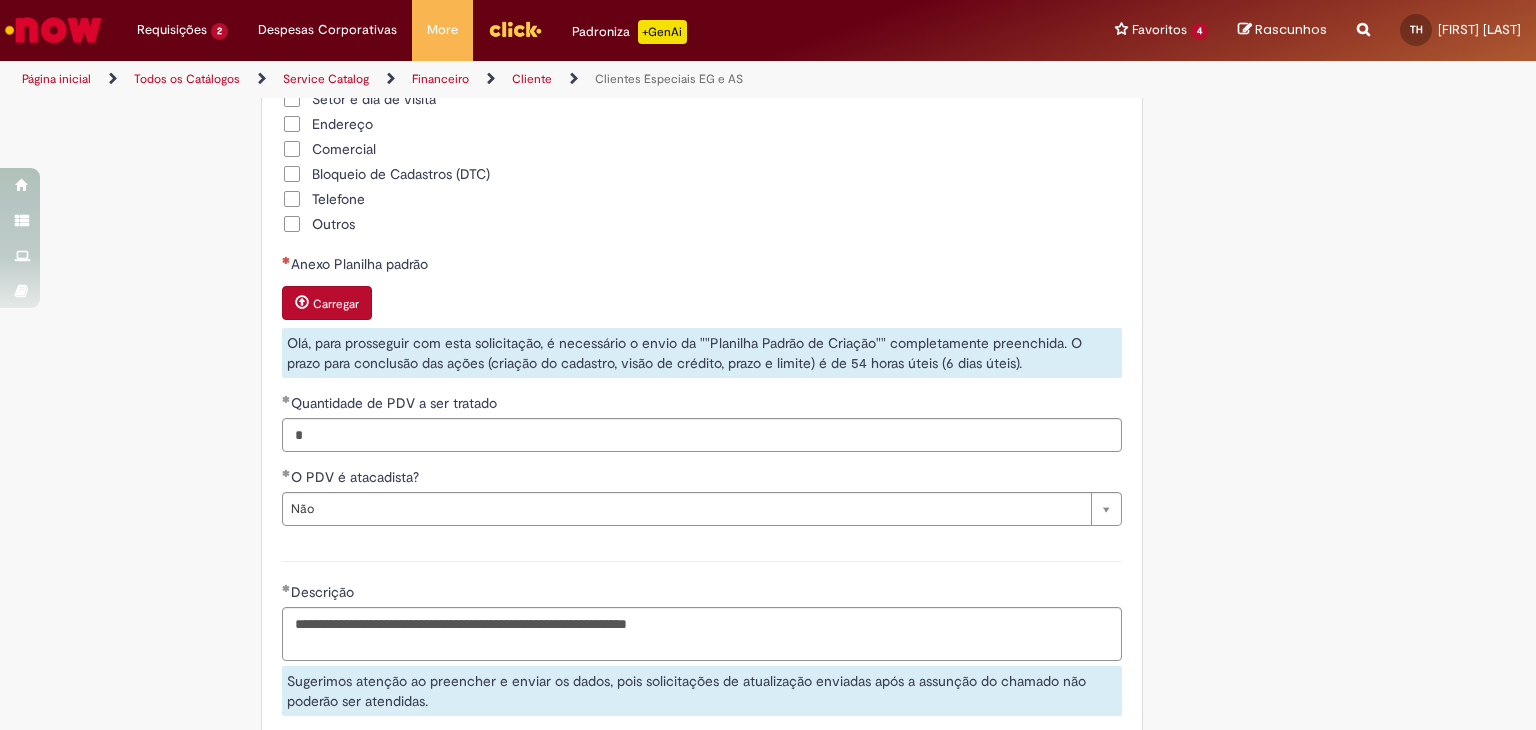 click on "Carregar" at bounding box center (336, 304) 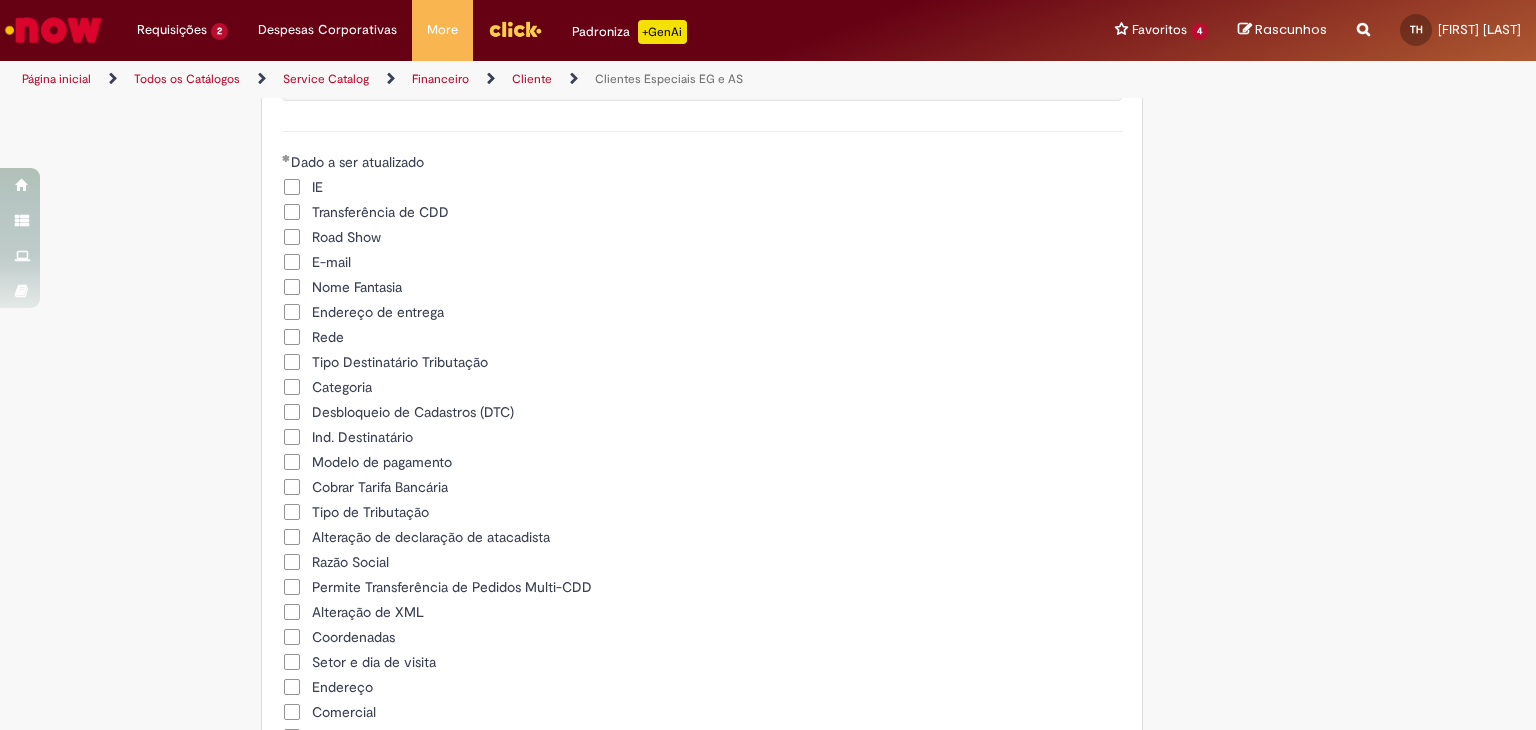 scroll, scrollTop: 1738, scrollLeft: 0, axis: vertical 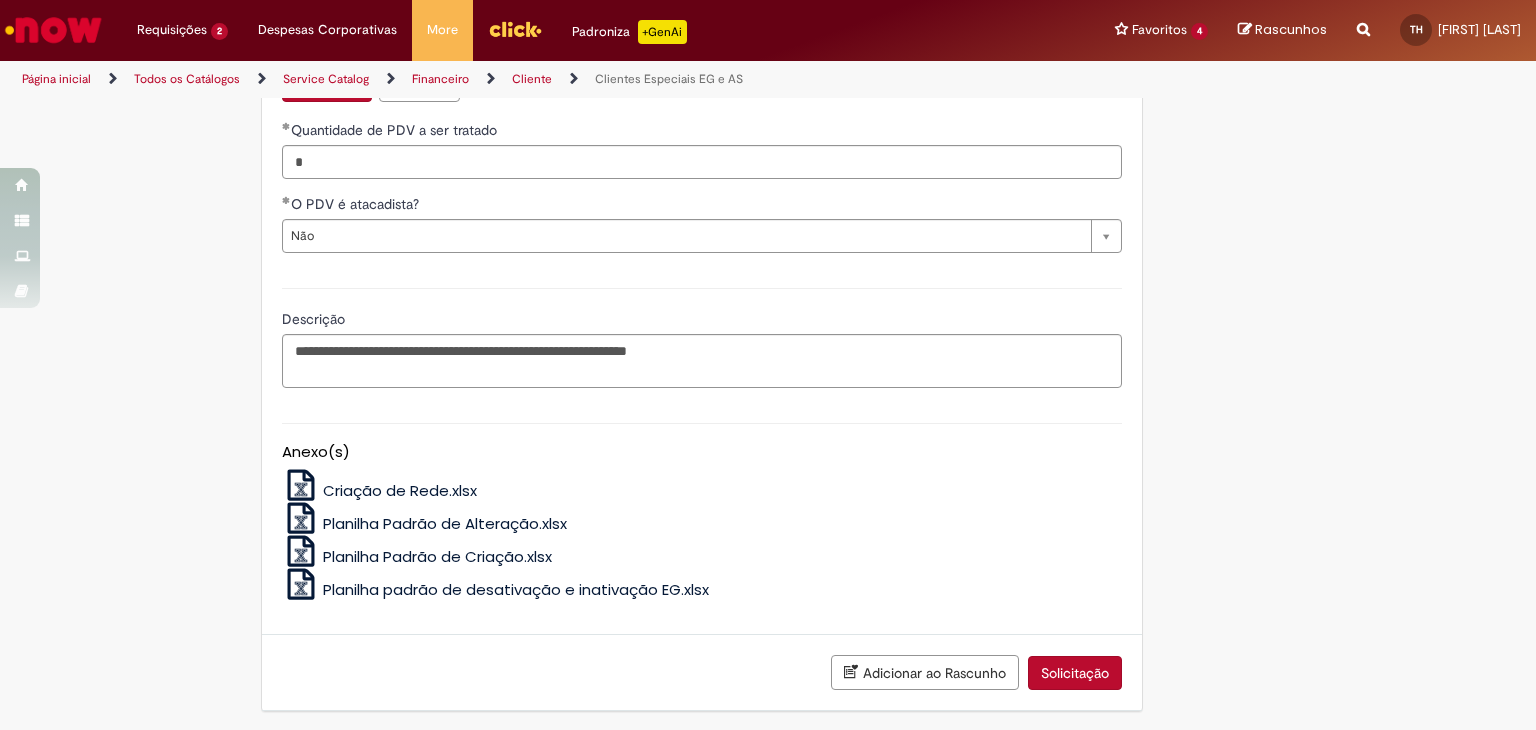 click on "Solicitação" at bounding box center [1075, 673] 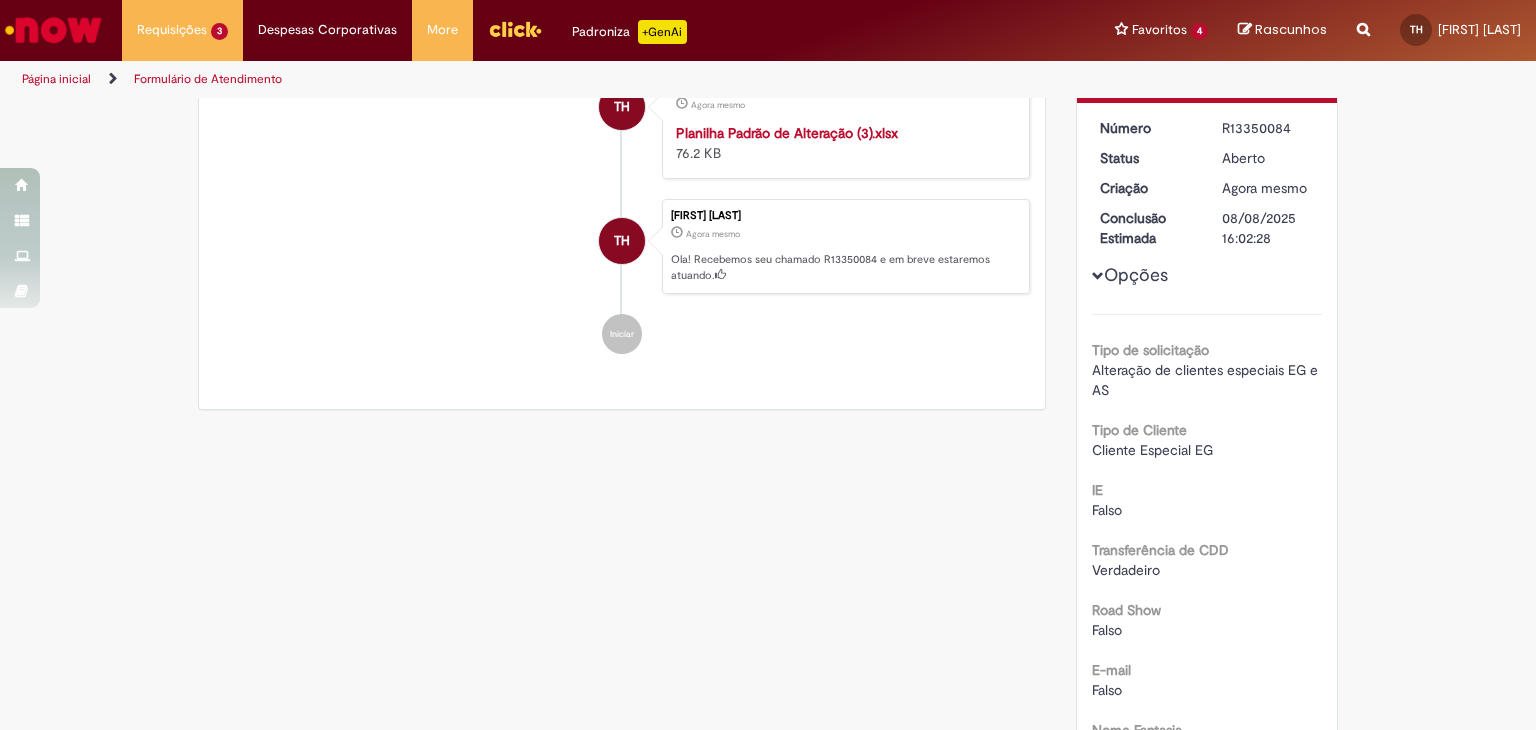 scroll, scrollTop: 0, scrollLeft: 0, axis: both 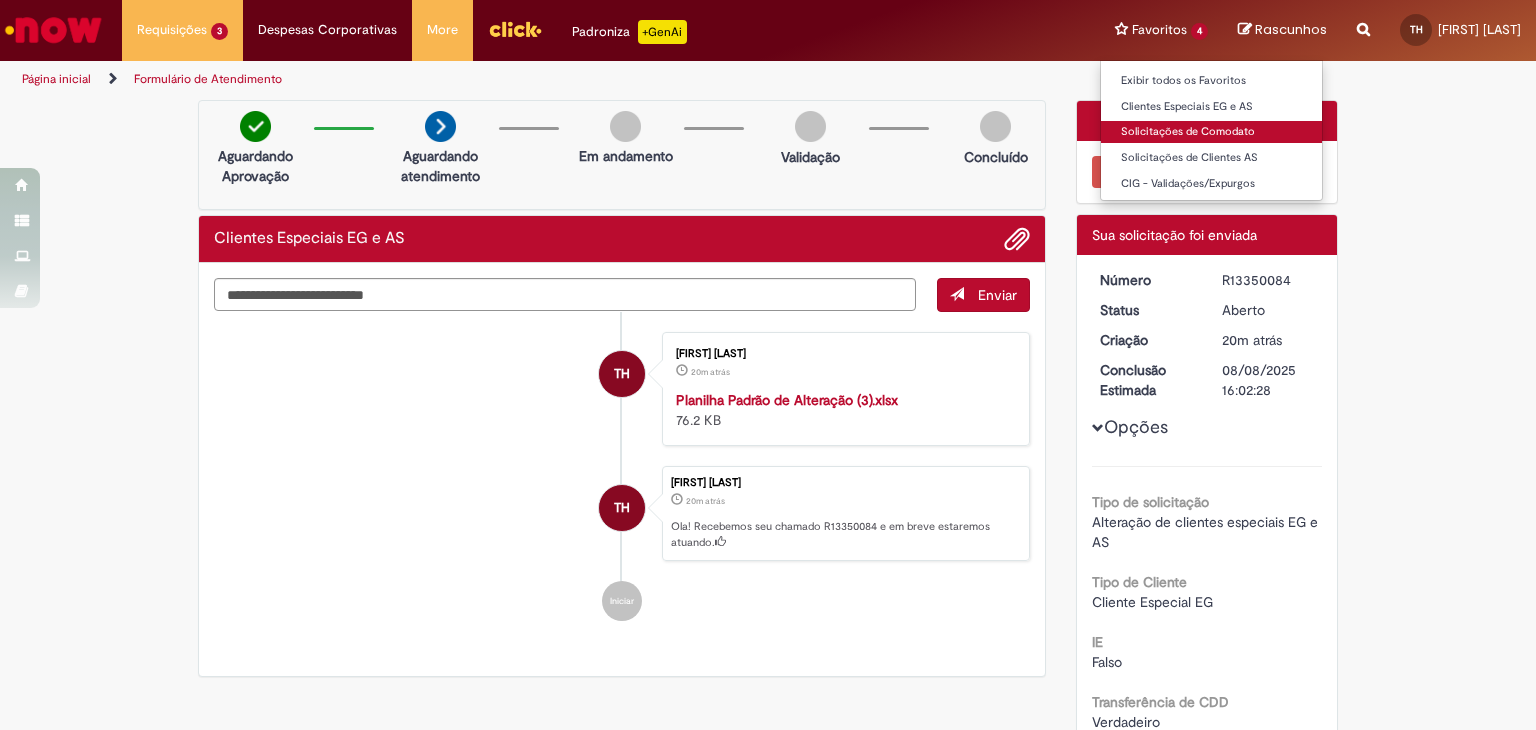 click on "Solicitações de Comodato" at bounding box center [1211, 132] 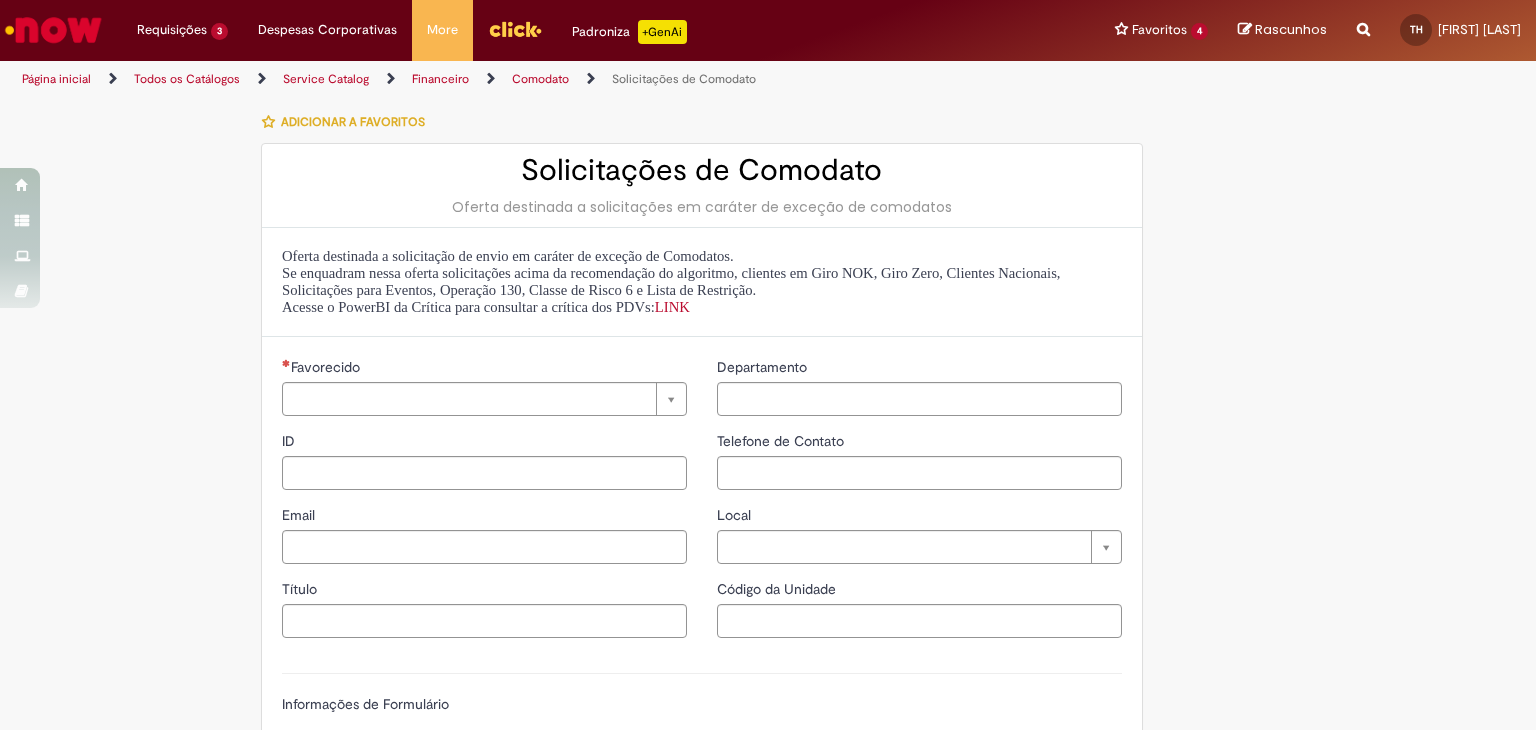 type on "********" 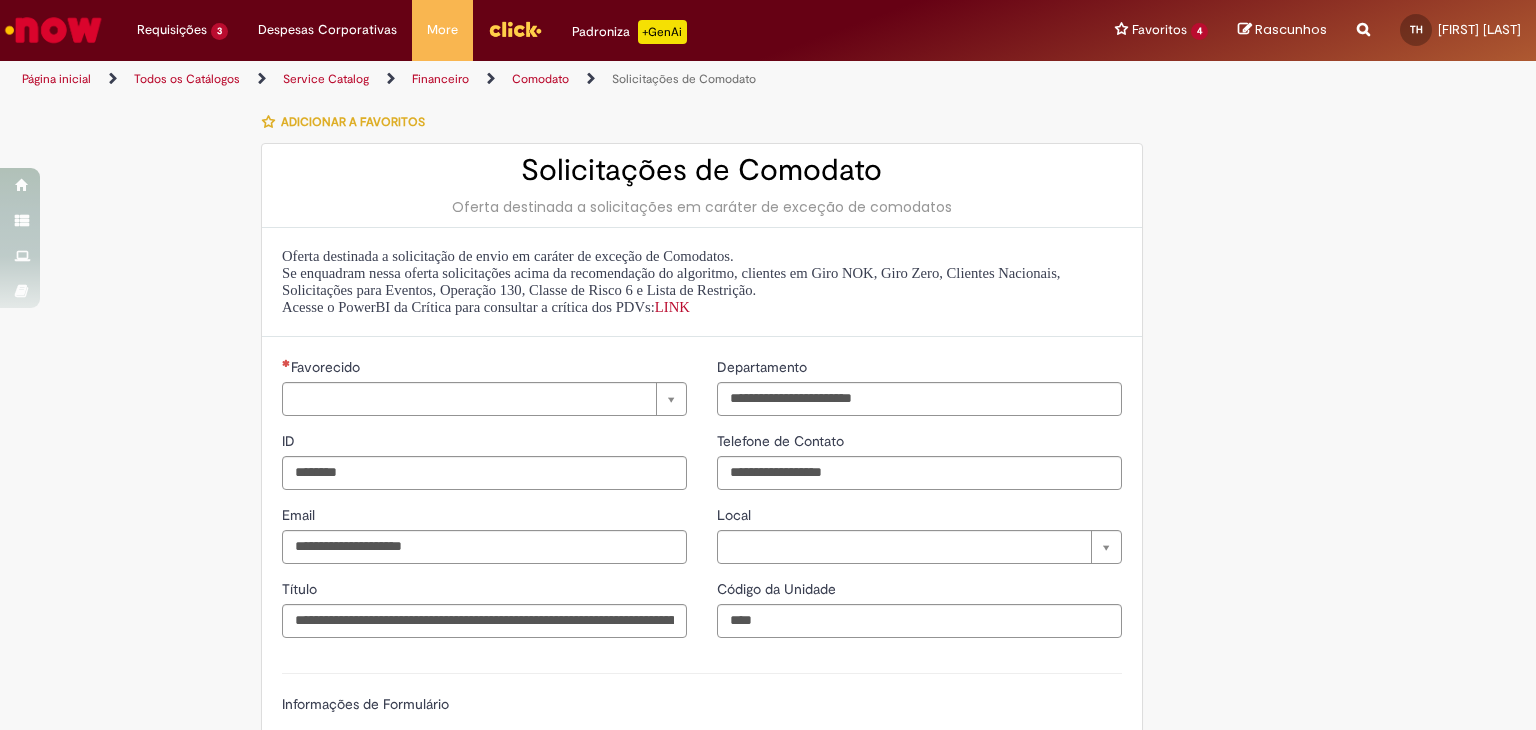 type on "**********" 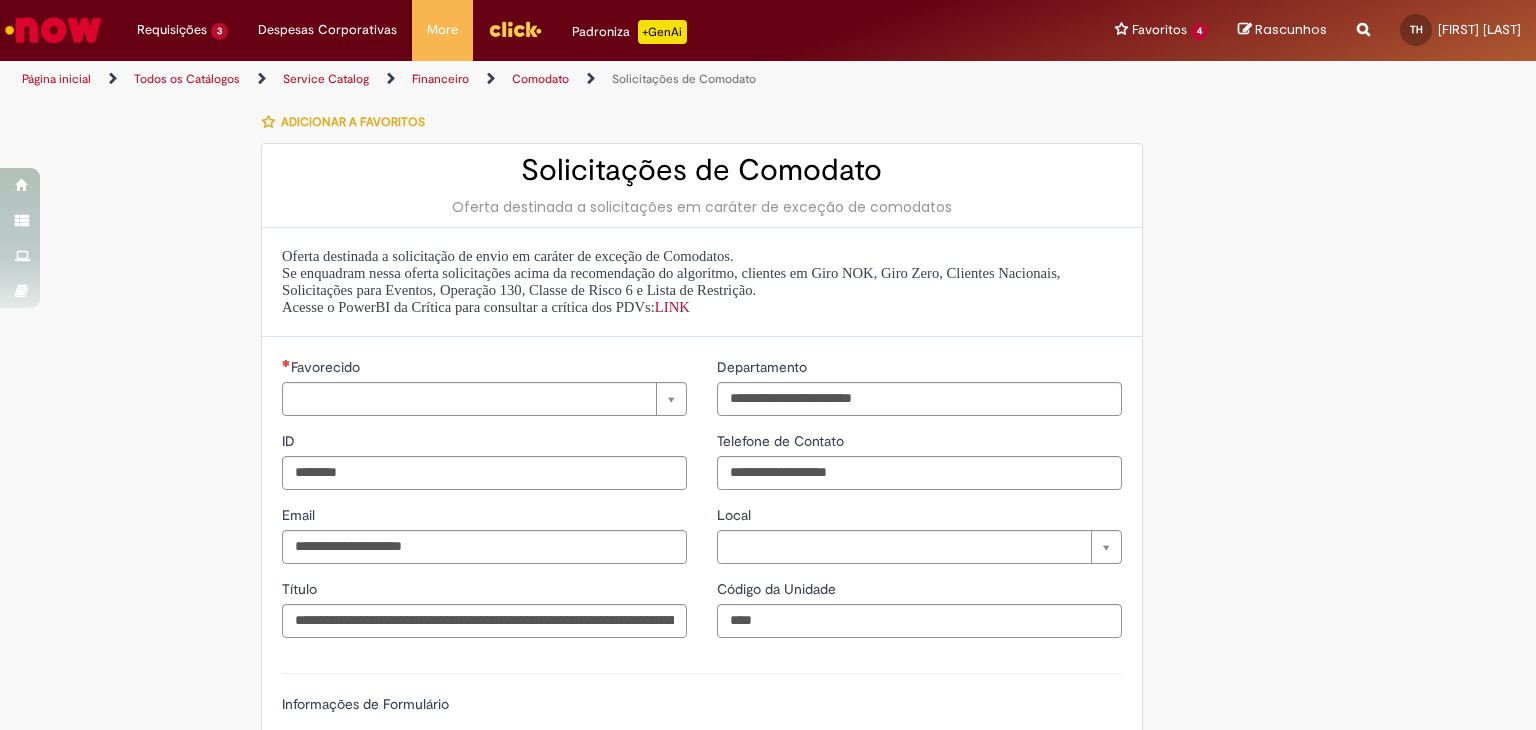 type on "**********" 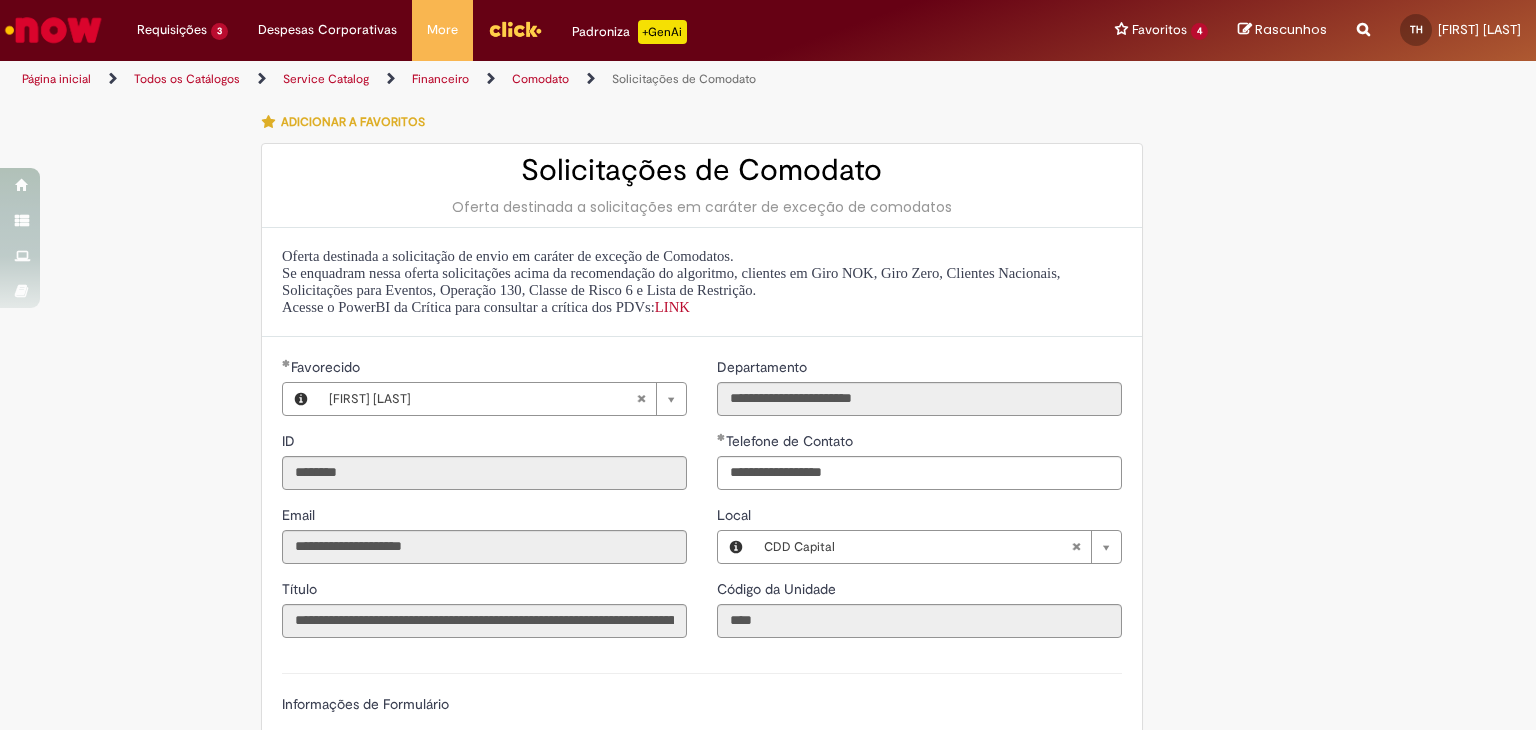 type on "**********" 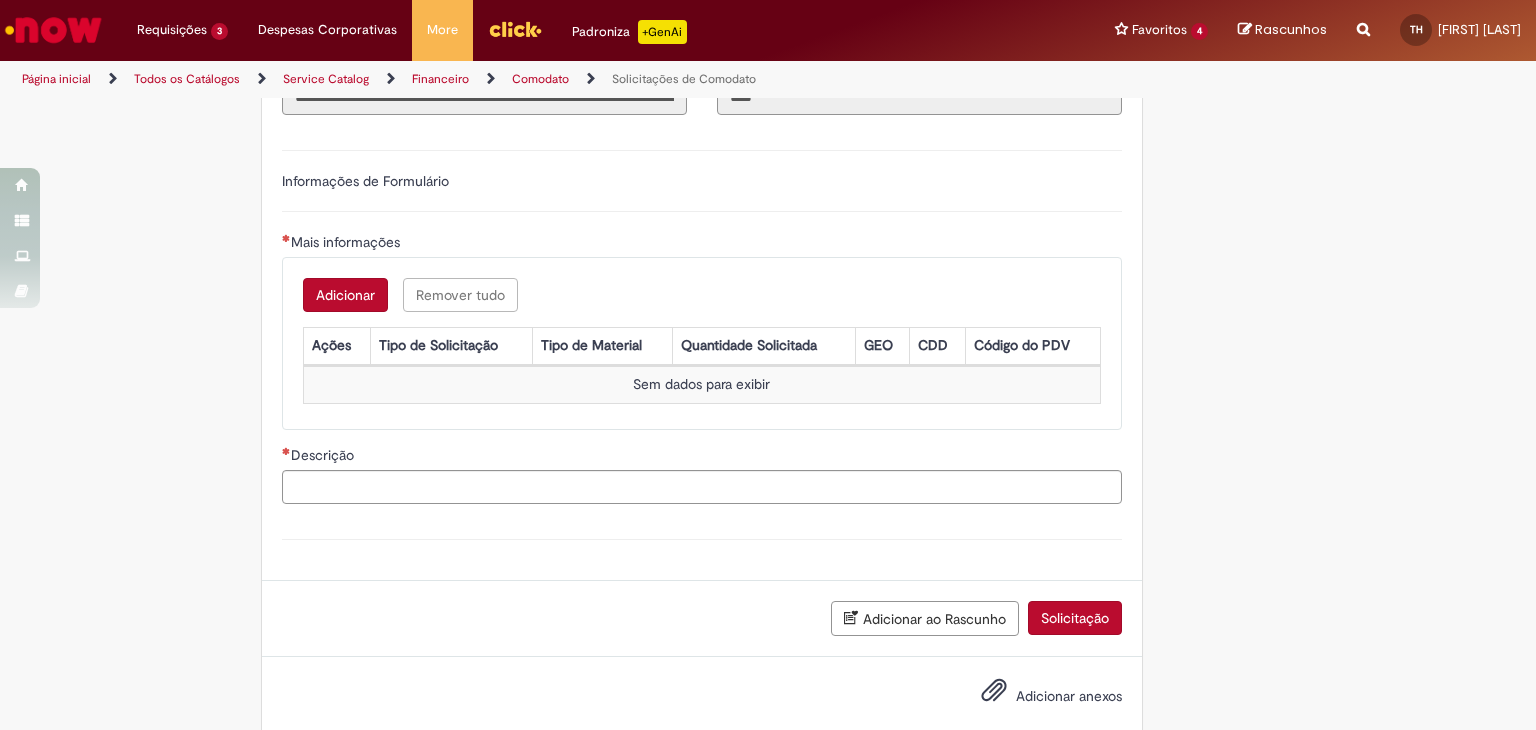scroll, scrollTop: 560, scrollLeft: 0, axis: vertical 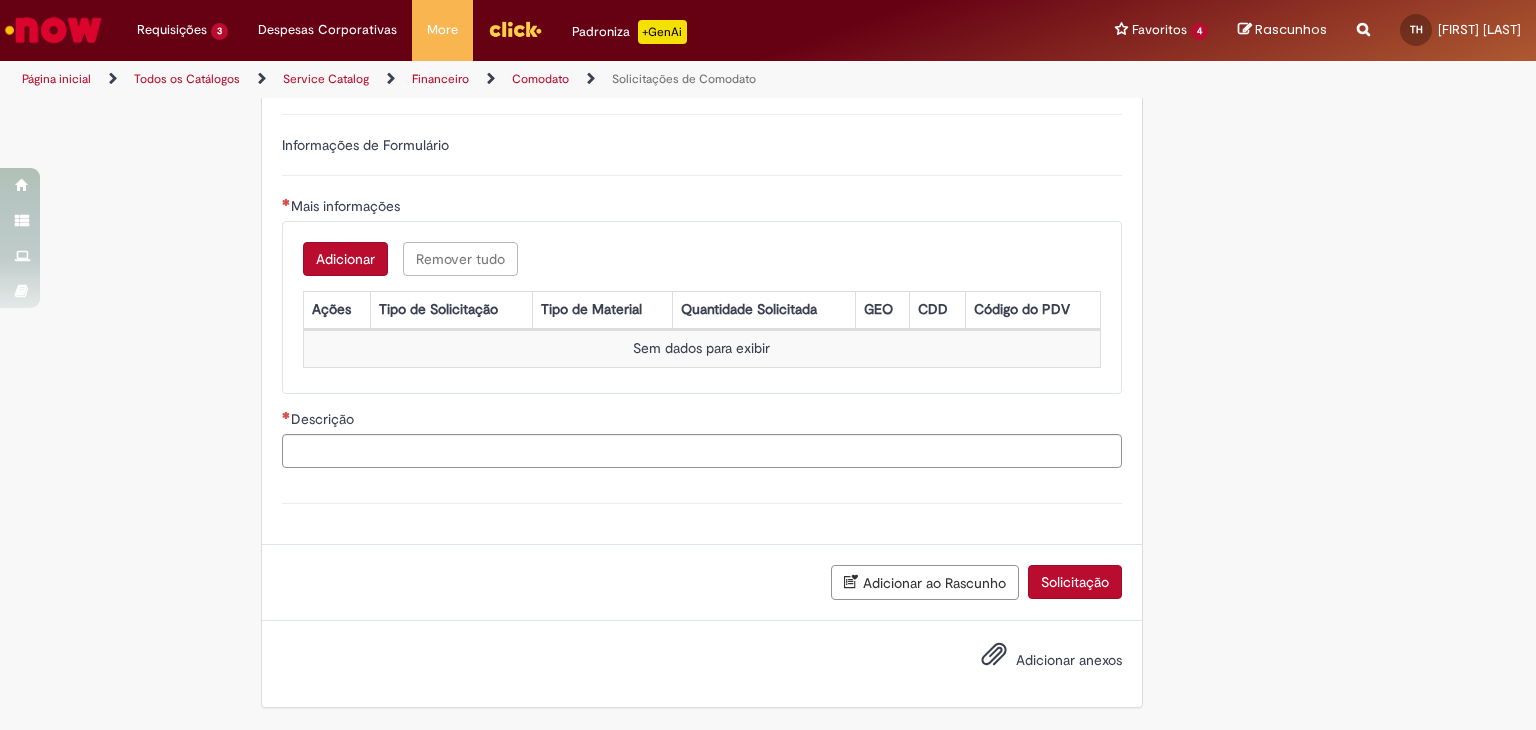 click on "Adicionar" at bounding box center (345, 259) 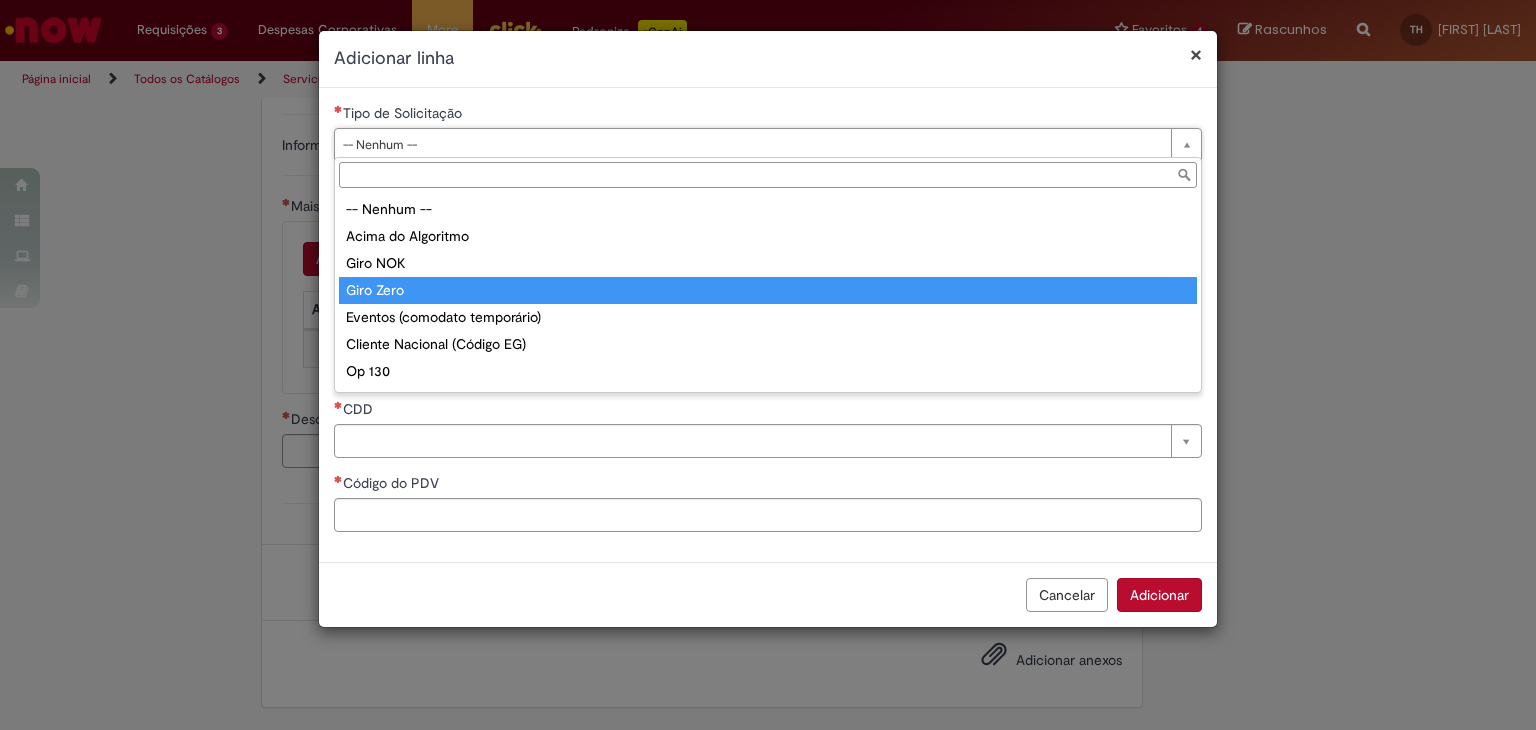 type on "*********" 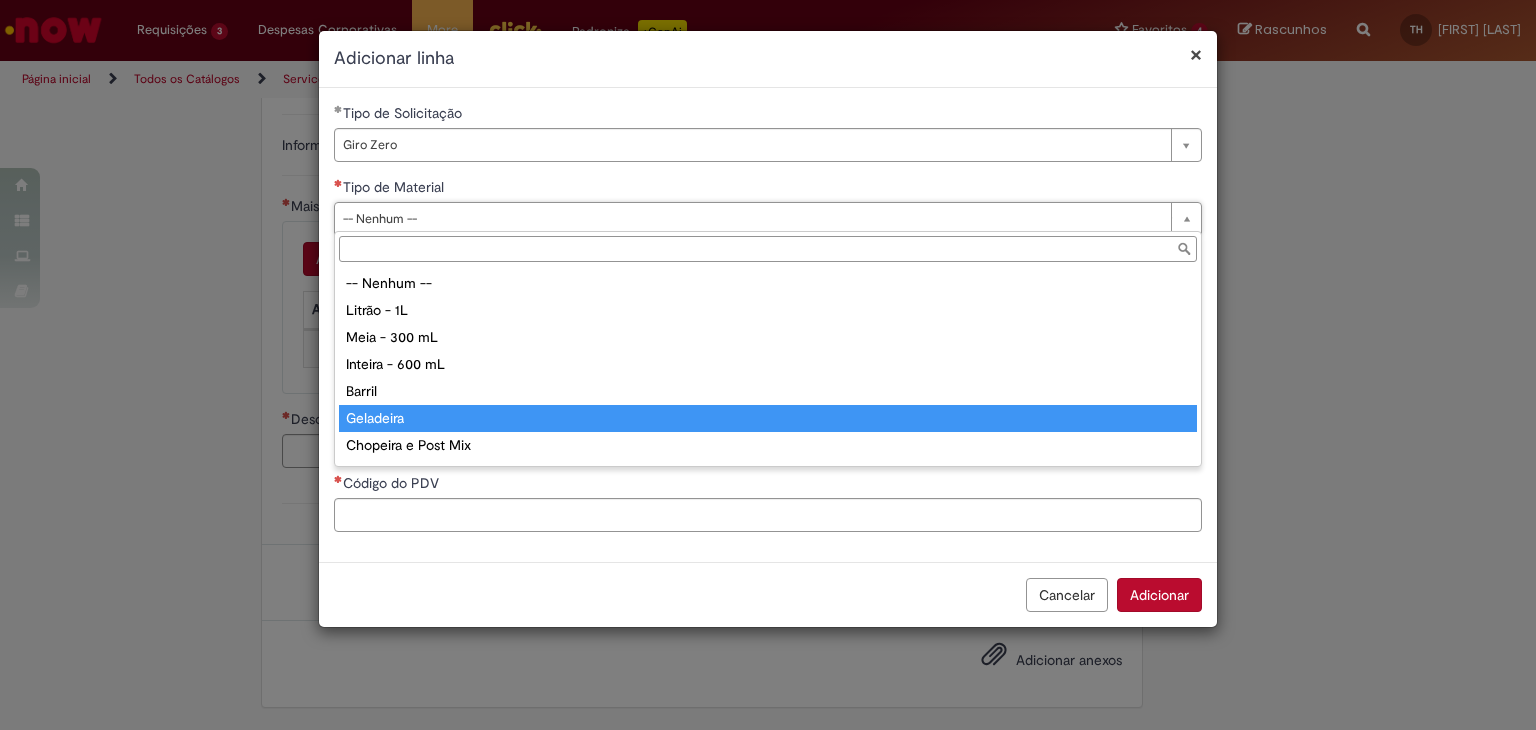 type on "*********" 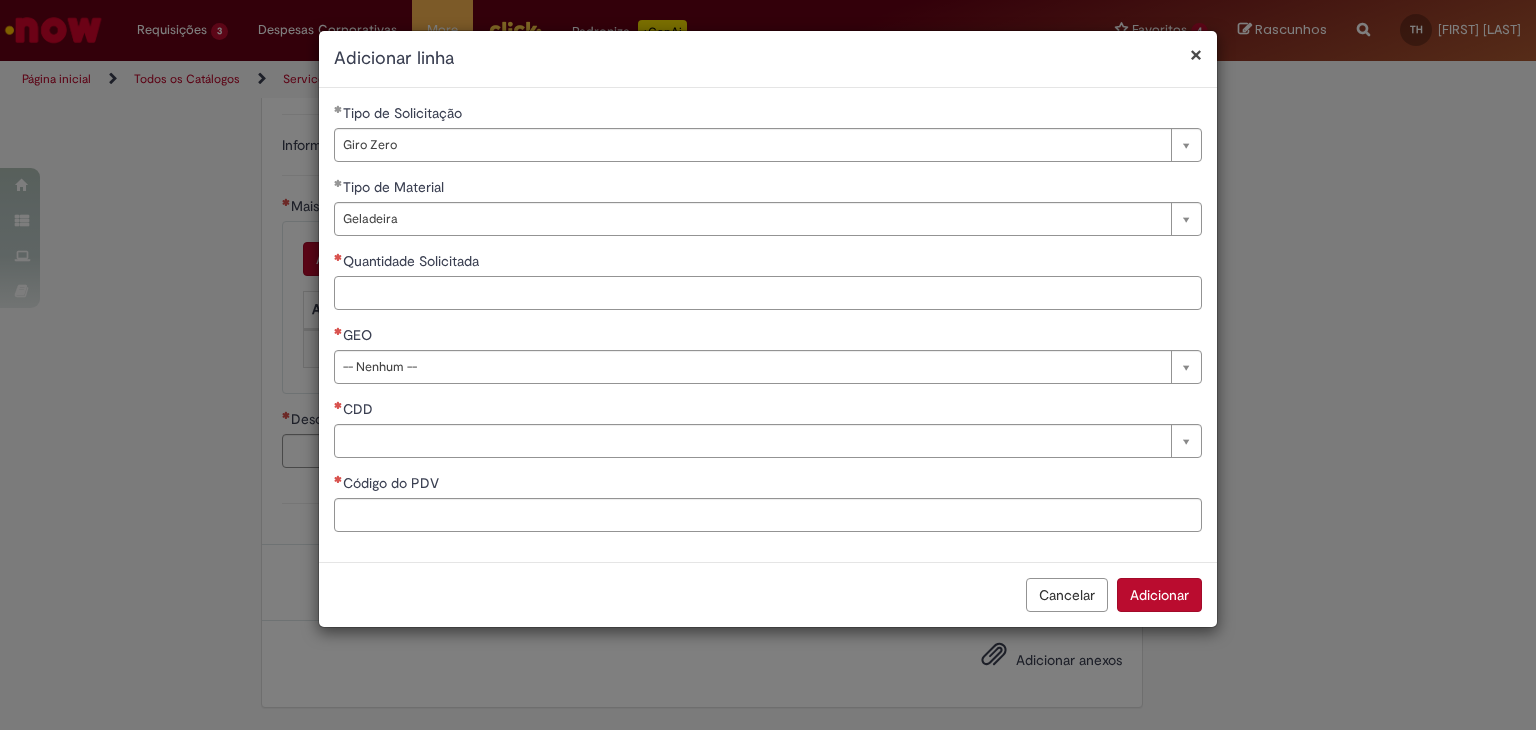 click on "Quantidade Solicitada" at bounding box center [768, 293] 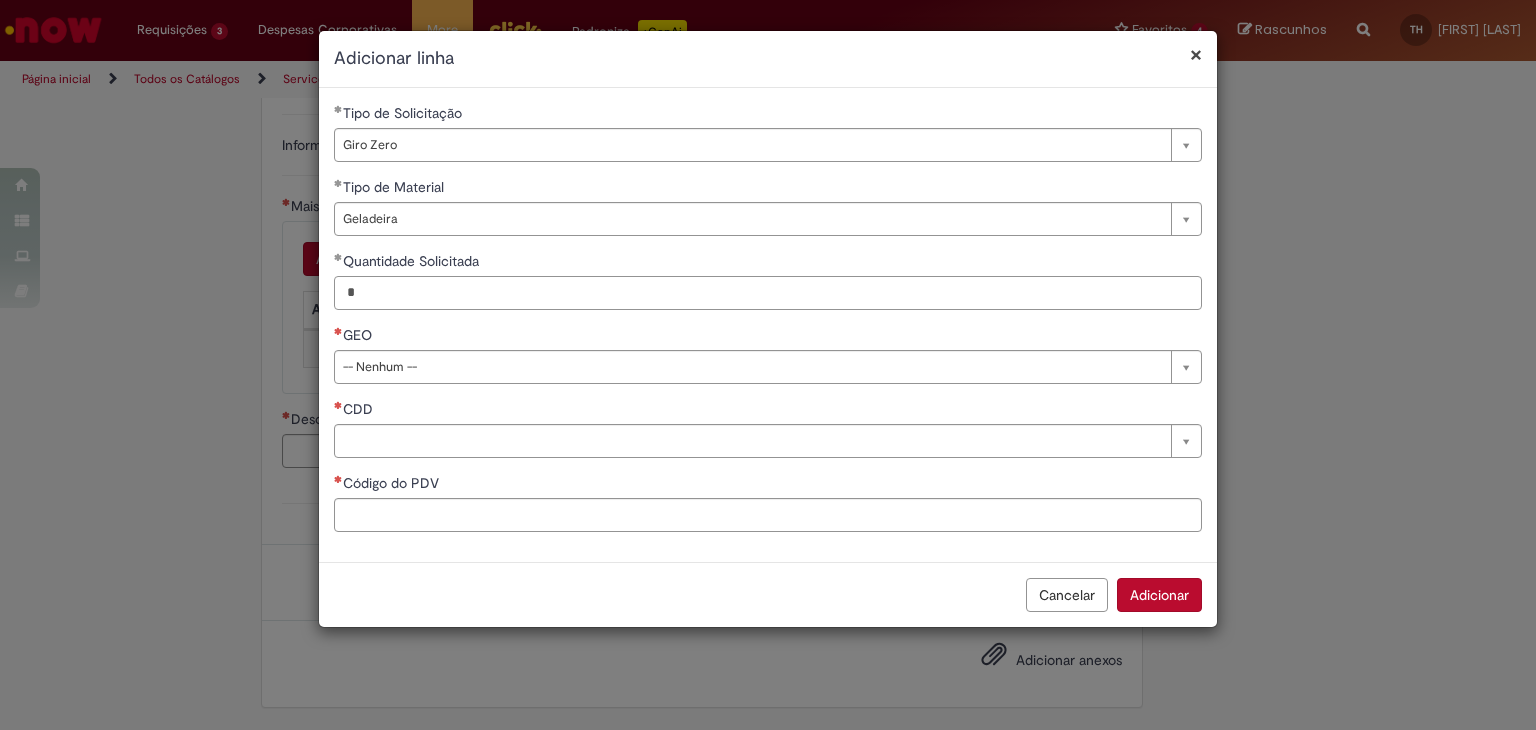 type on "*" 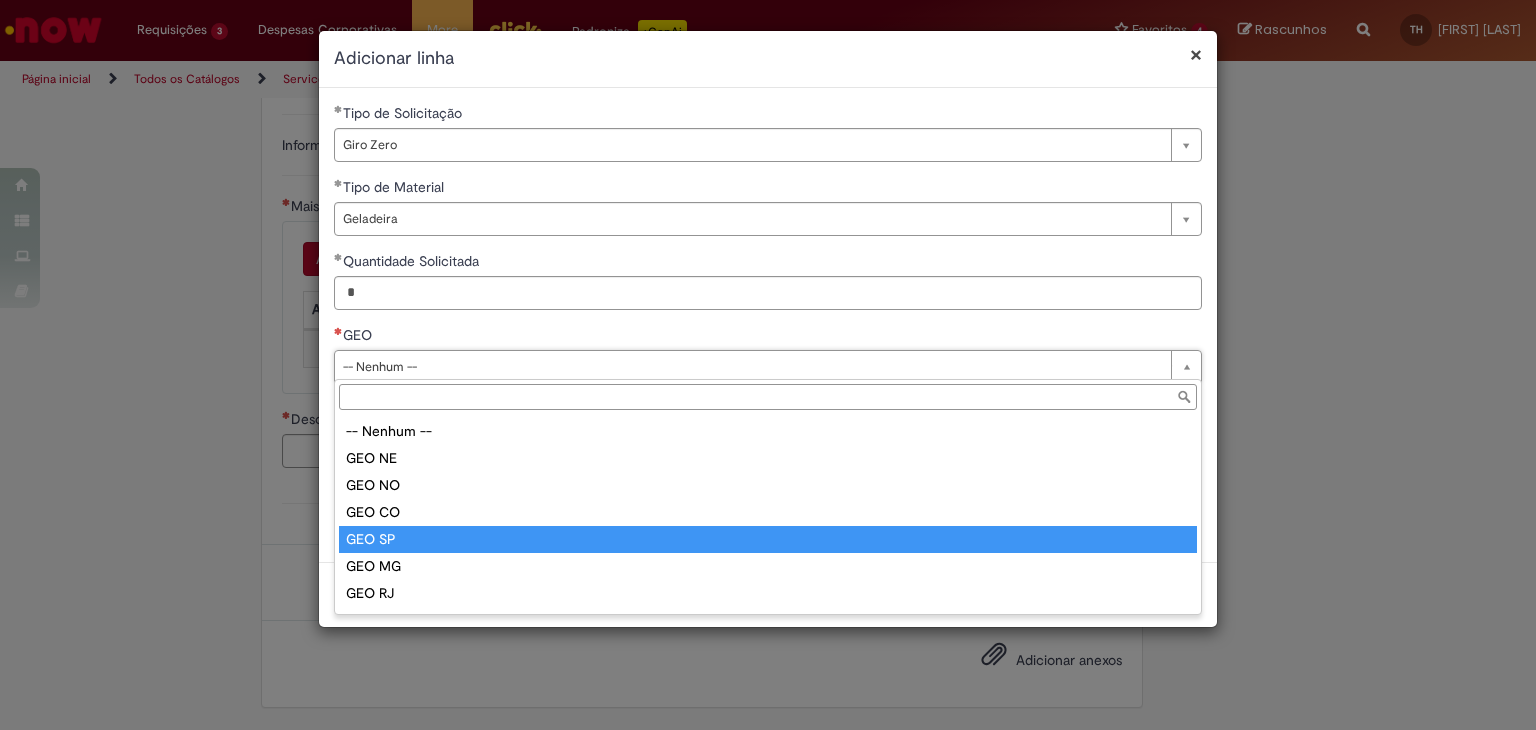 type on "******" 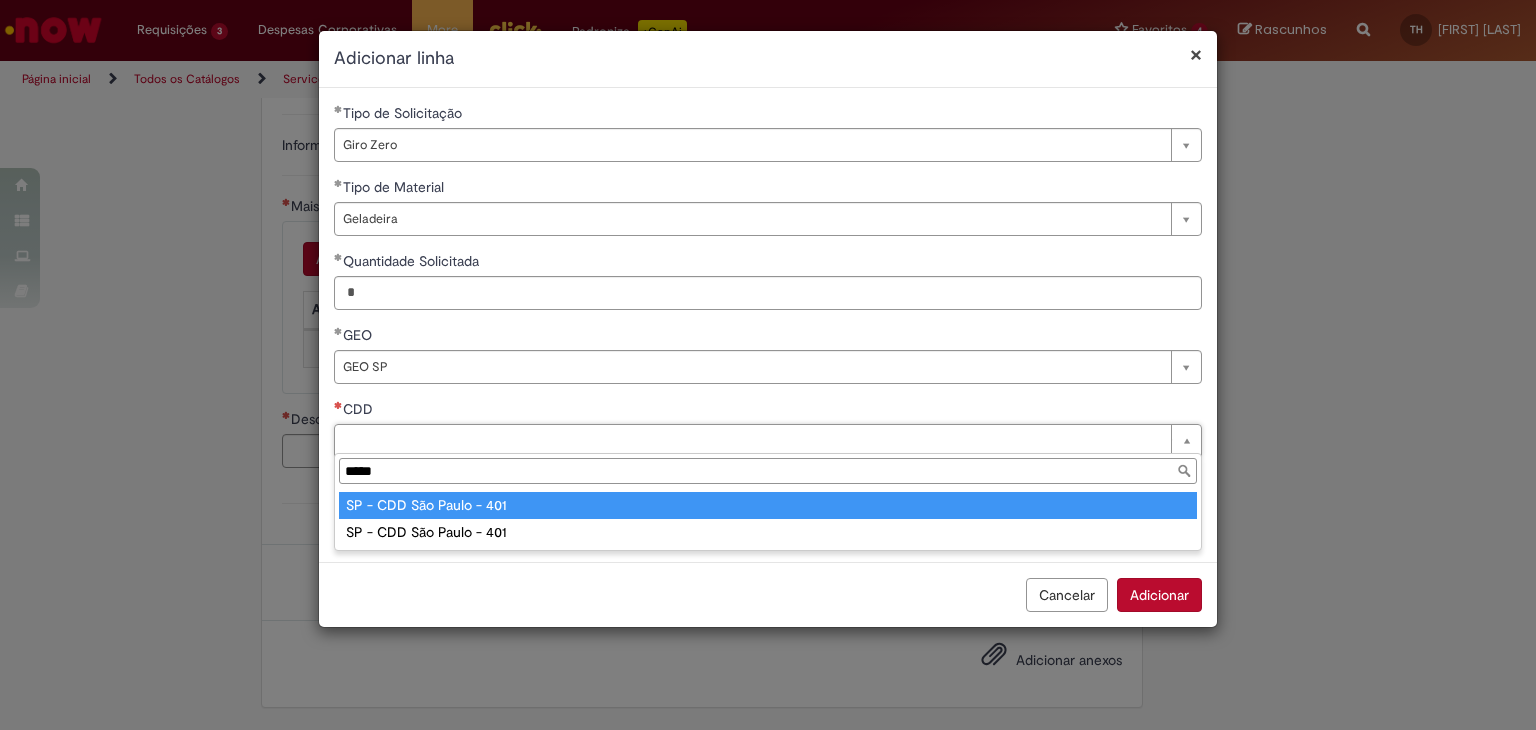 type on "*****" 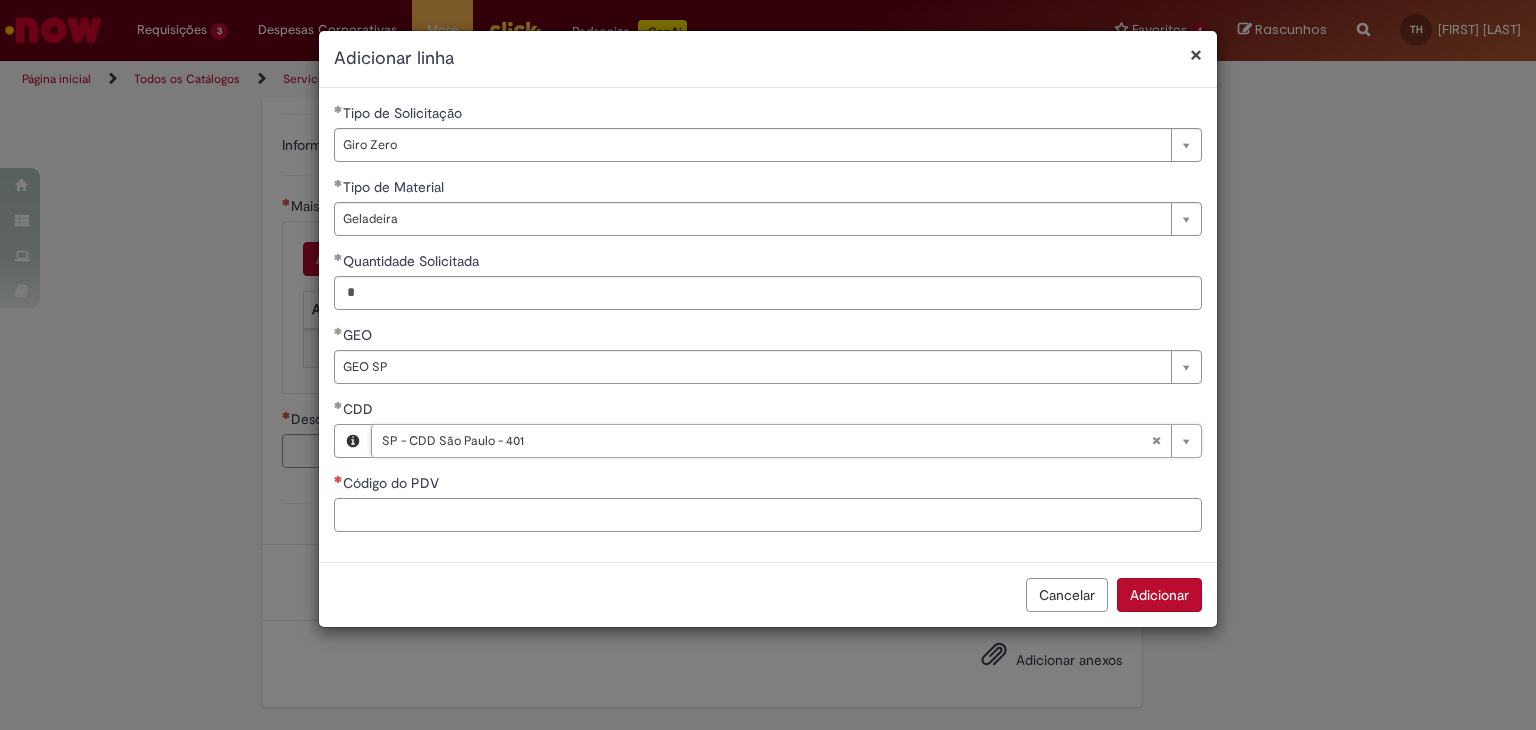 click on "Código do PDV" at bounding box center (768, 515) 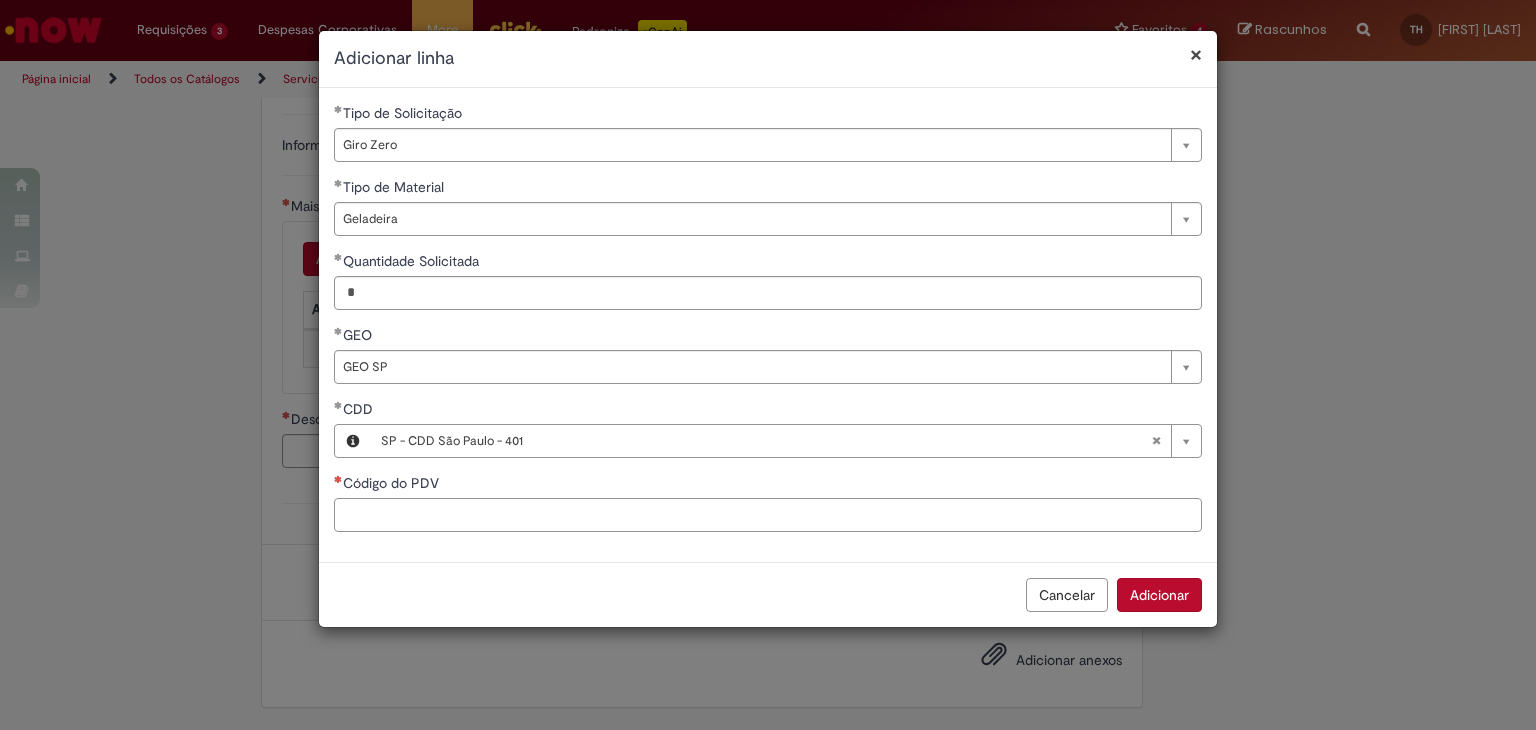paste on "*****" 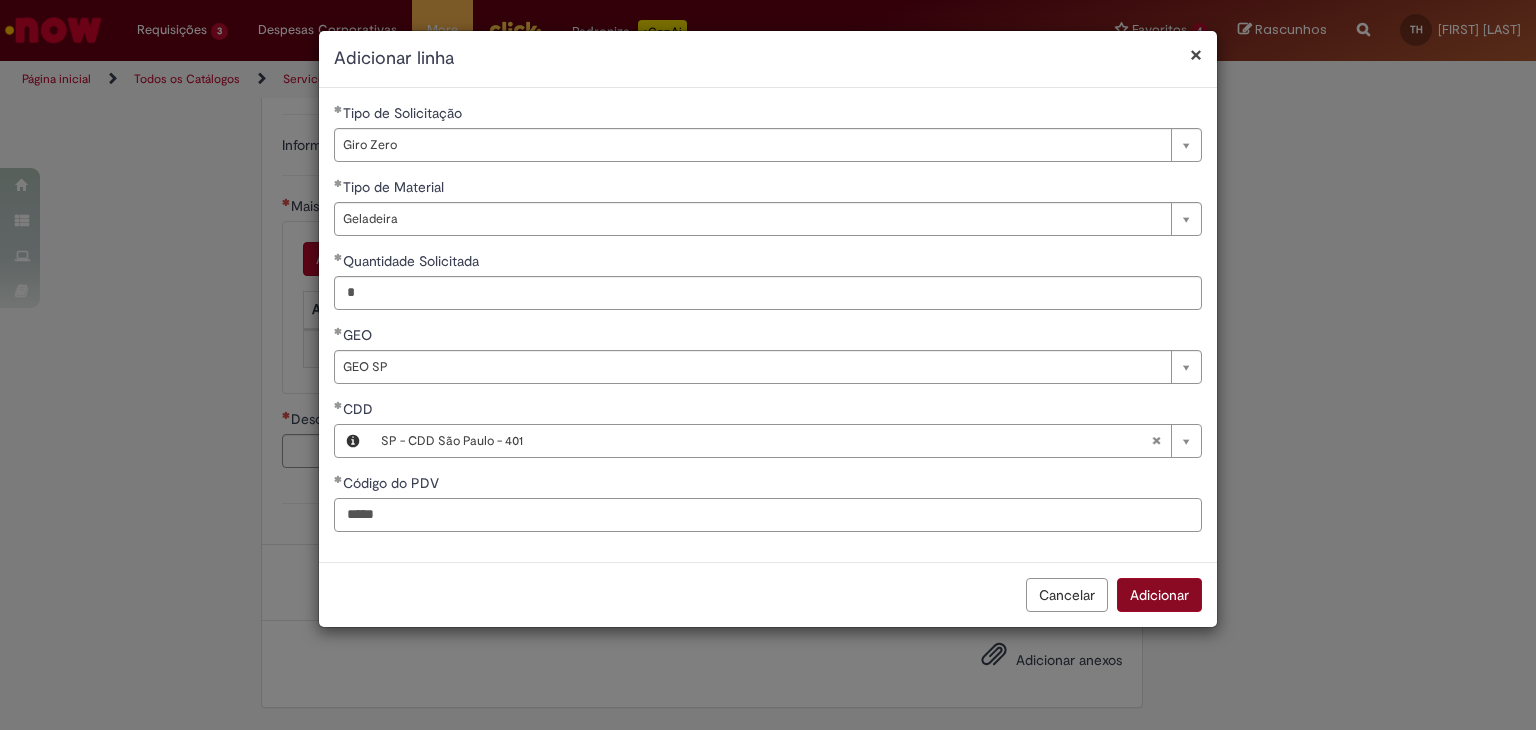 type on "*****" 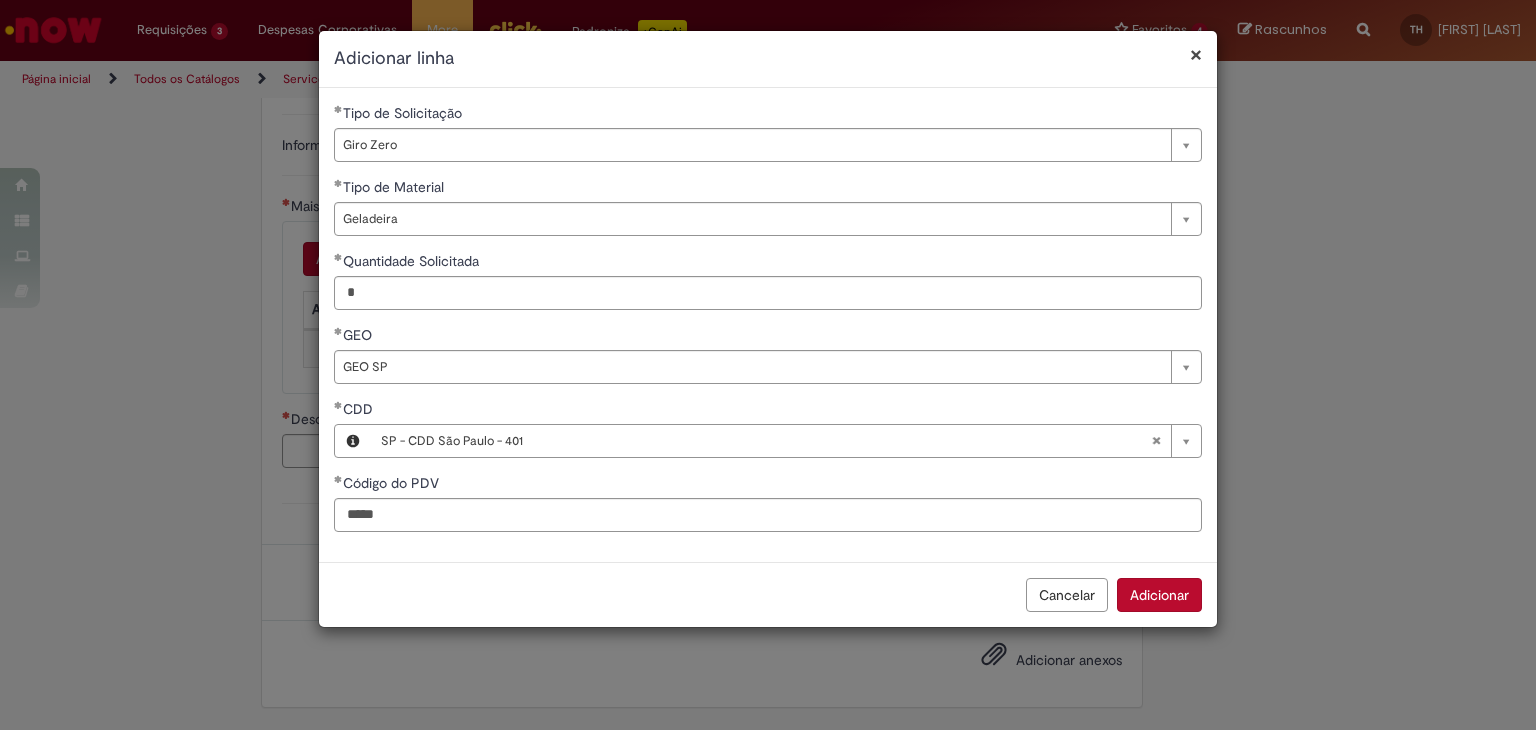 click on "Adicionar" at bounding box center (1159, 595) 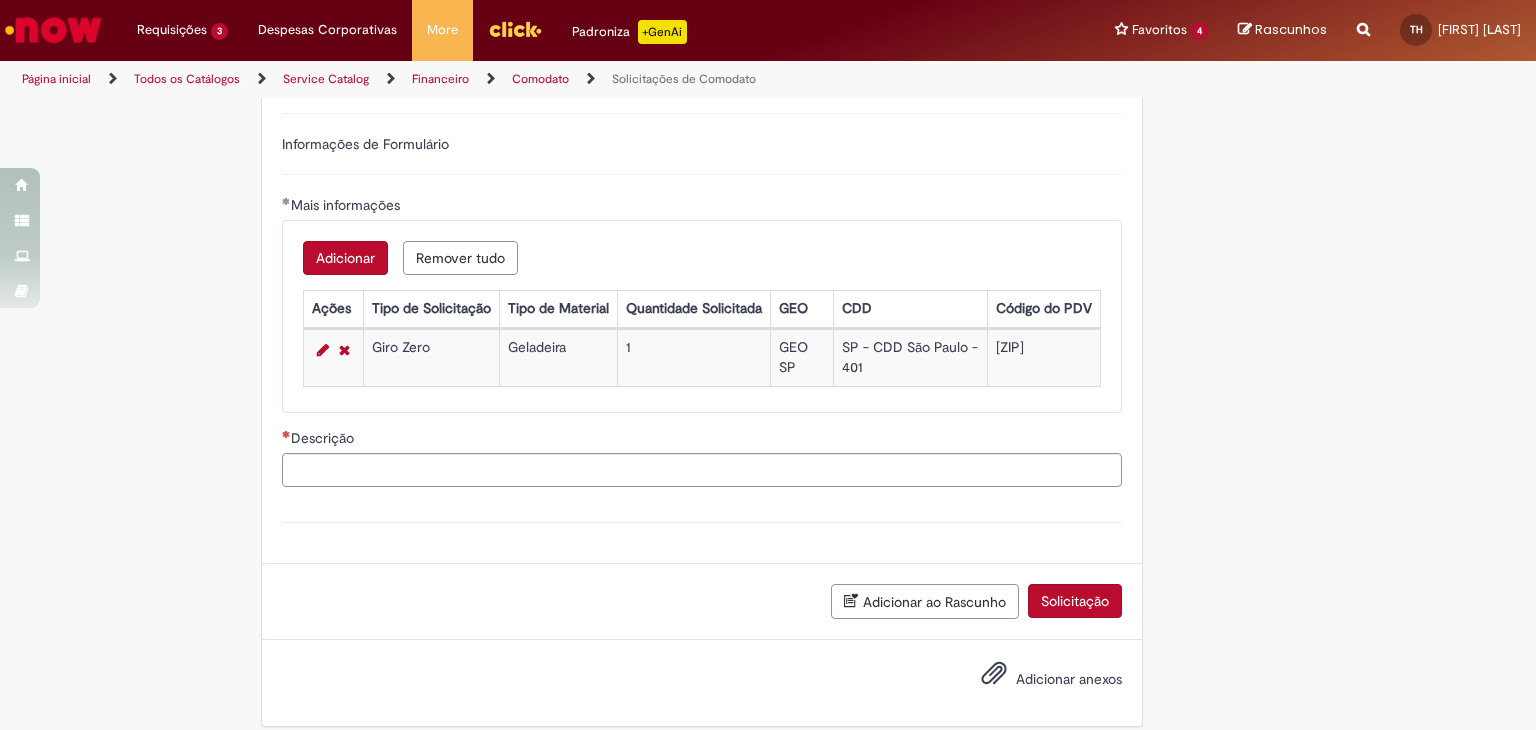 scroll, scrollTop: 580, scrollLeft: 0, axis: vertical 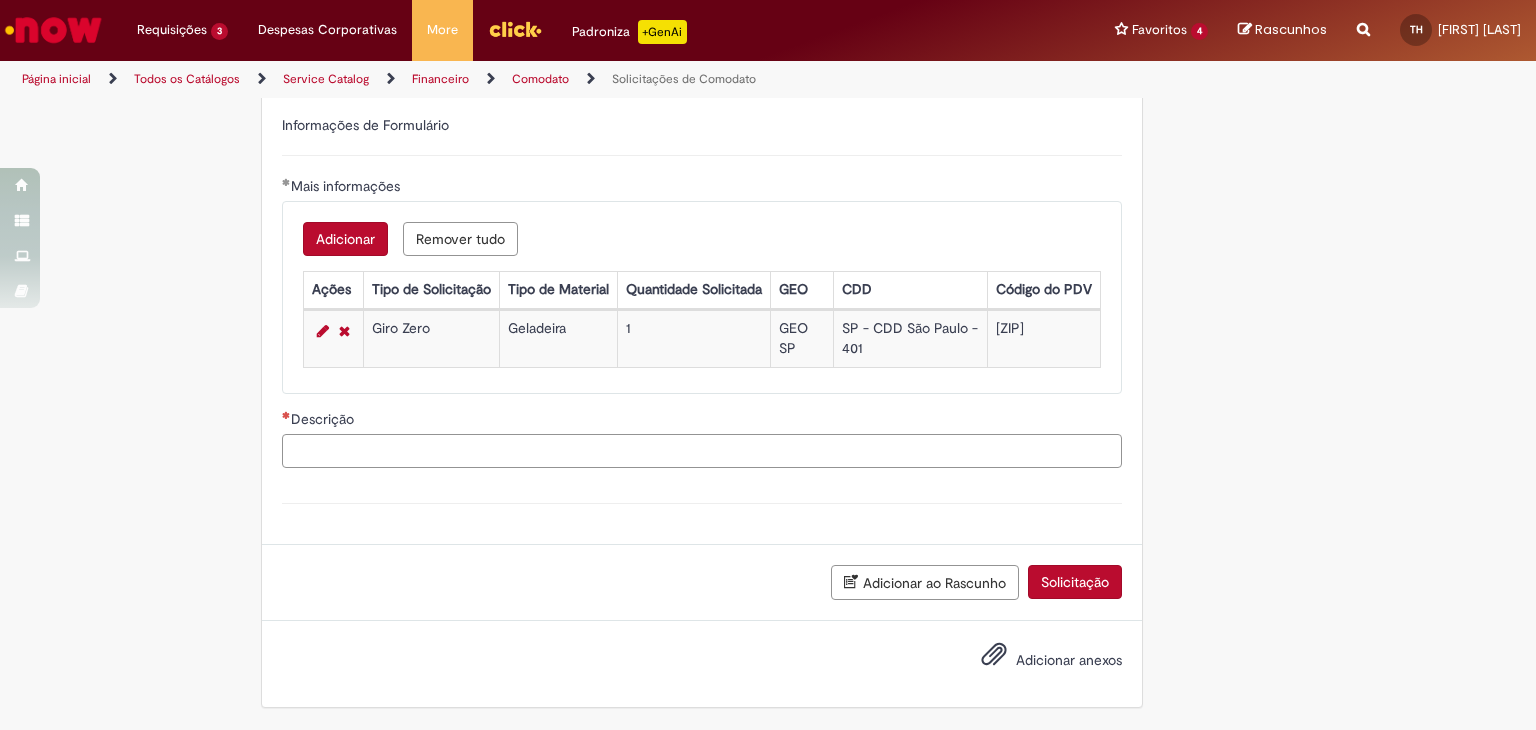 click on "Descrição" at bounding box center (702, 451) 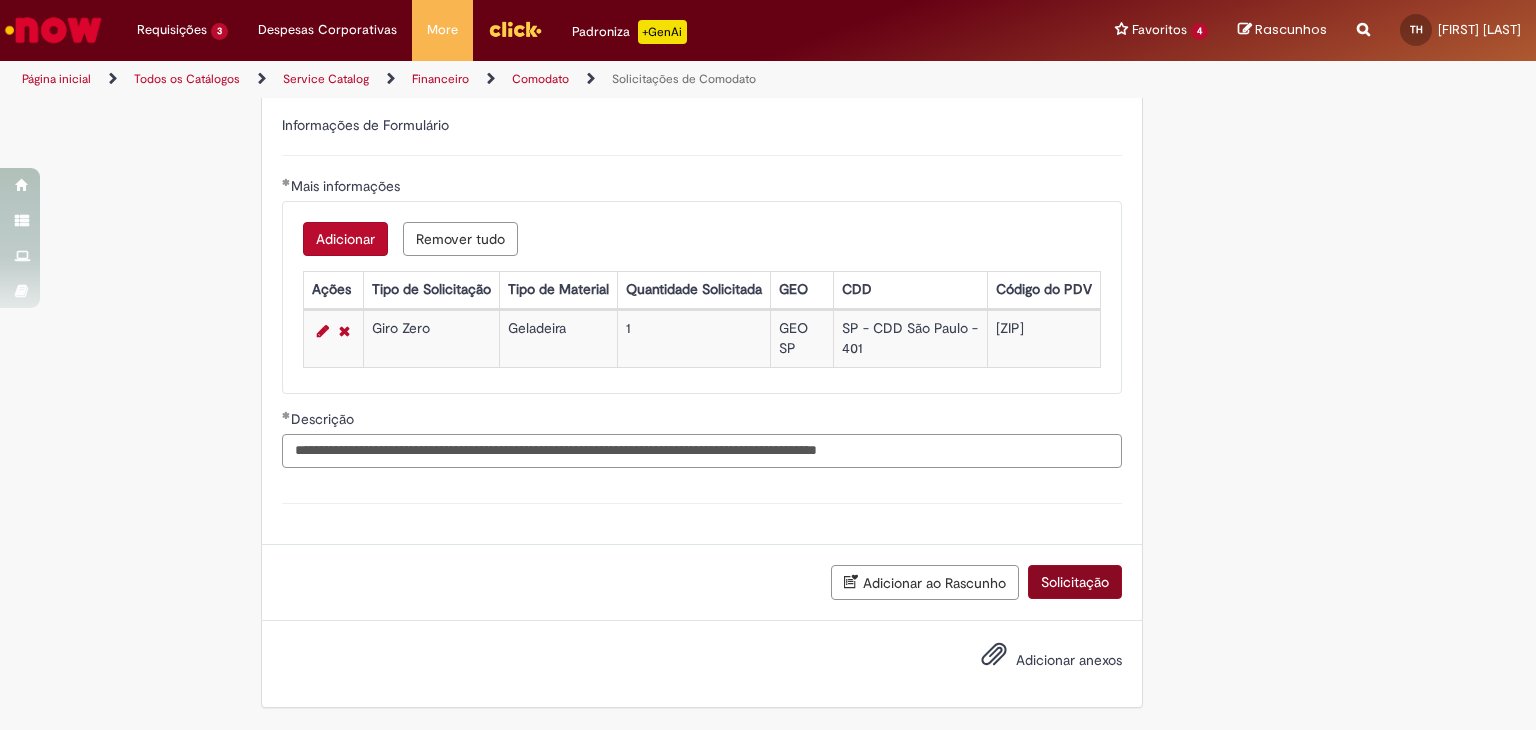 type on "**********" 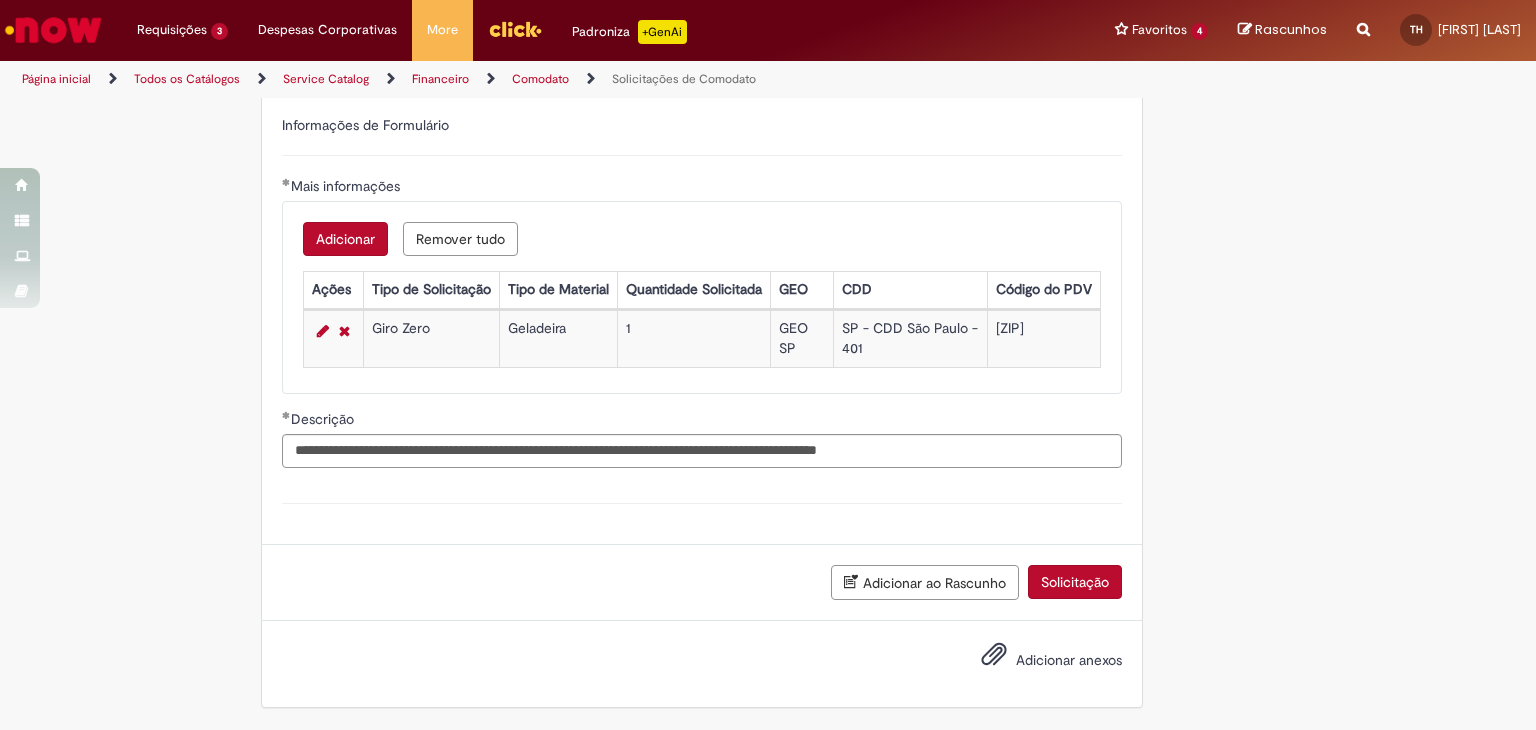 click on "Solicitação" at bounding box center [1075, 582] 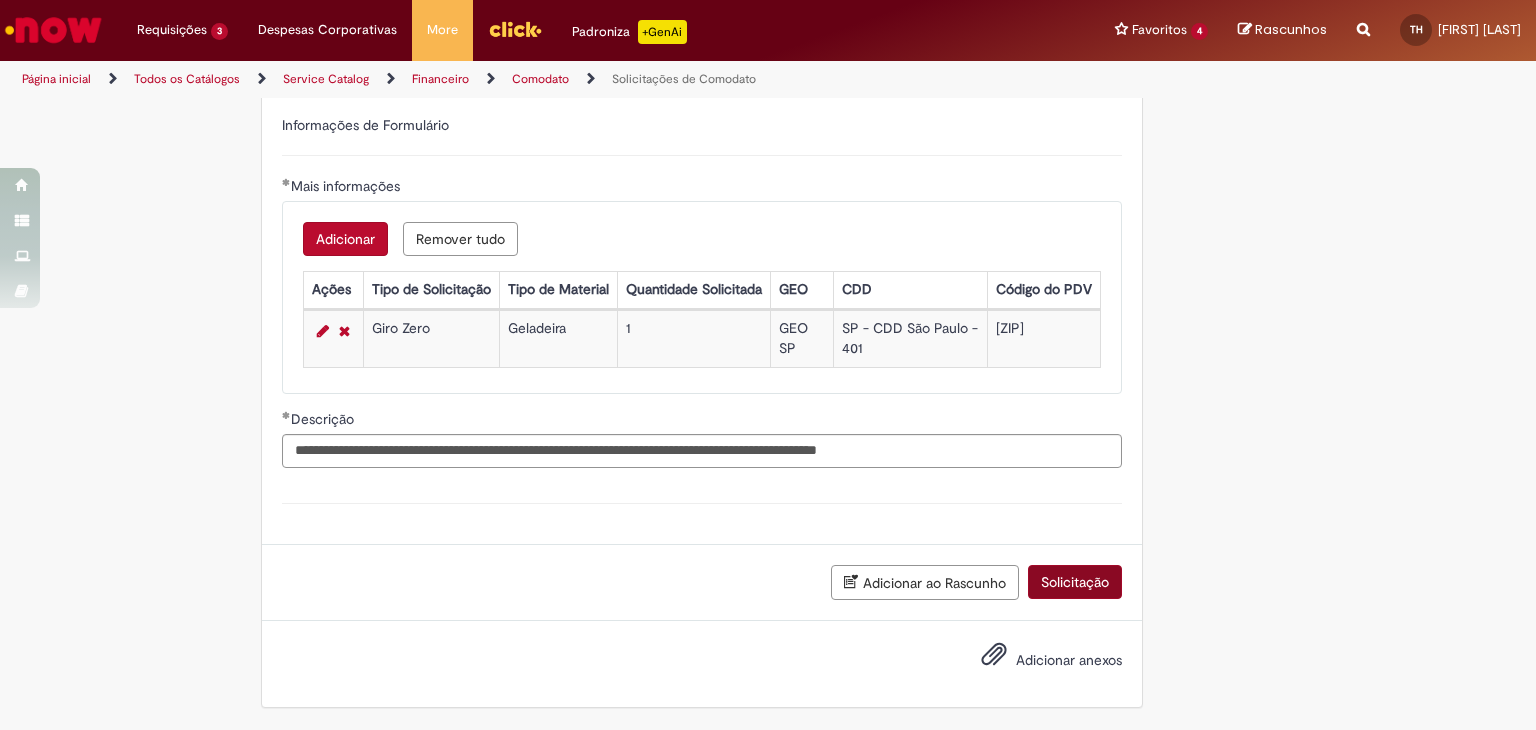 scroll, scrollTop: 533, scrollLeft: 0, axis: vertical 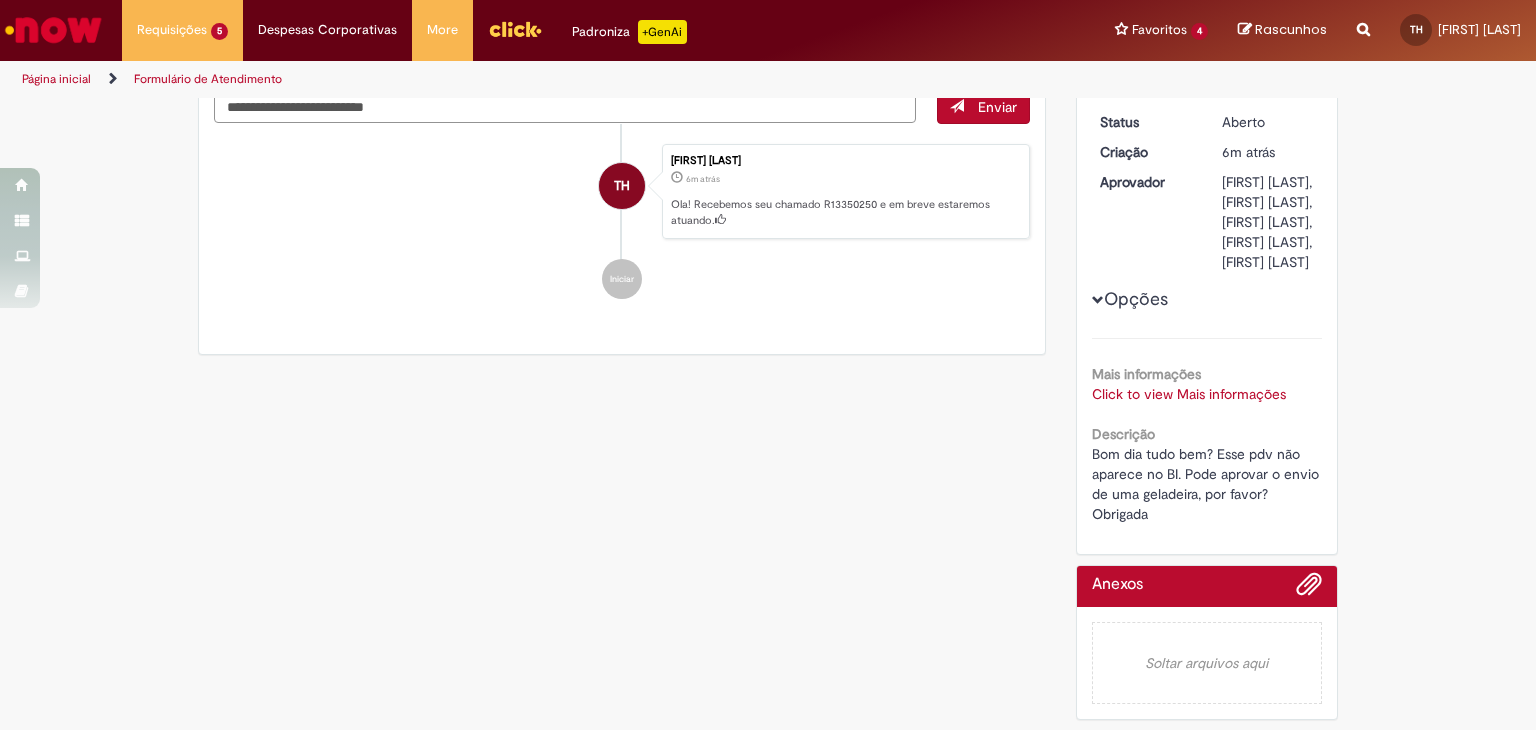 click at bounding box center (1098, 300) 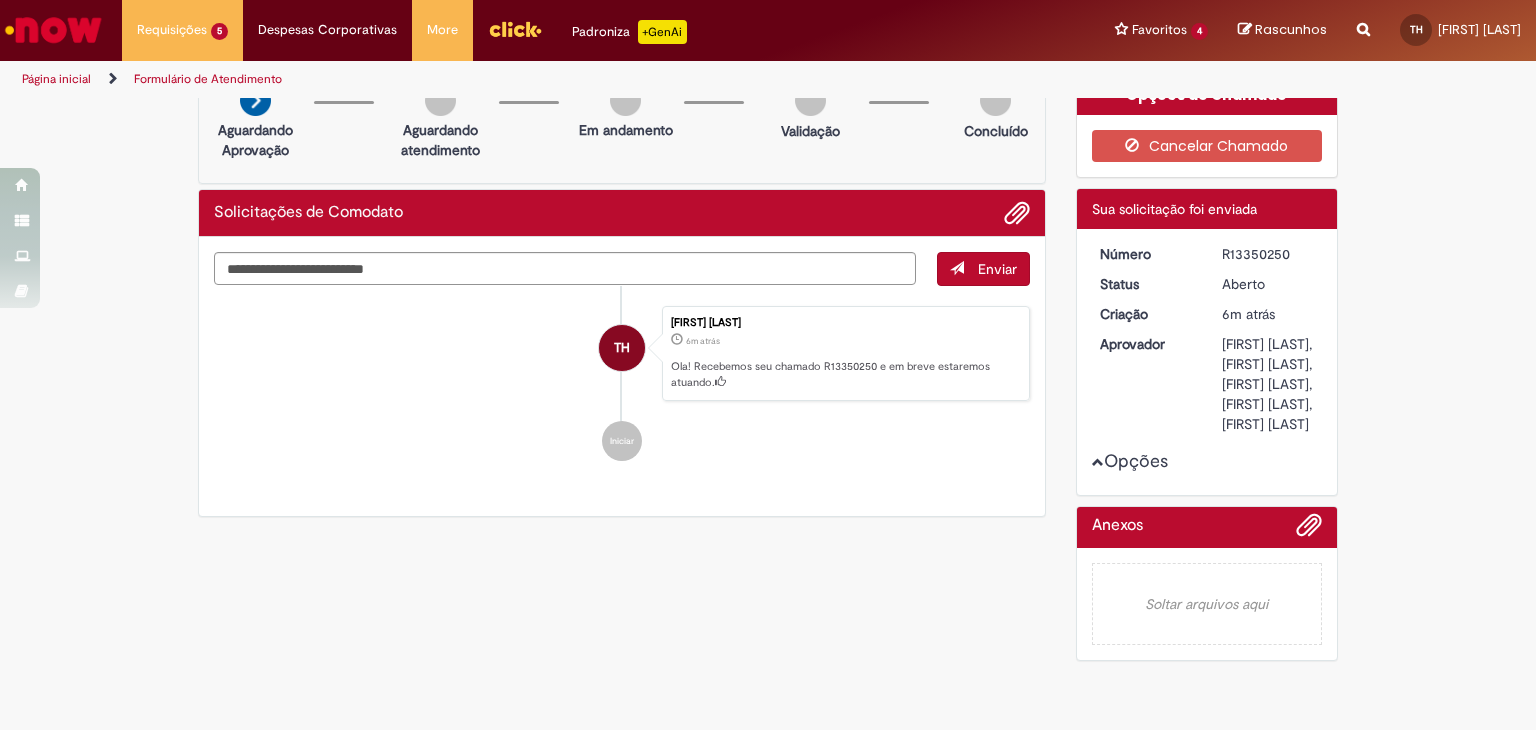 click on "Opções" at bounding box center (1207, 362) 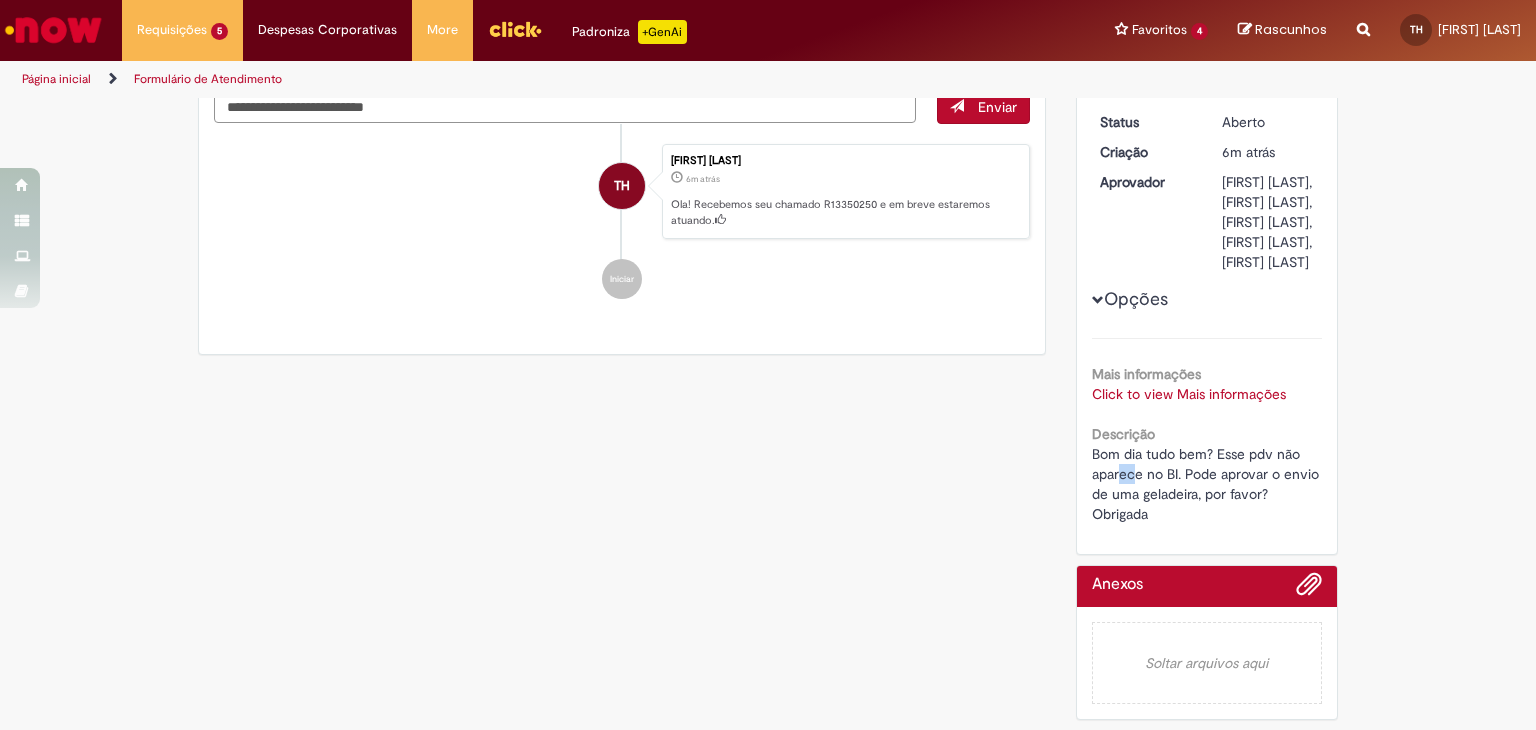 click on "Bom dia tudo bem? Esse pdv não aparece no BI. Pode aprovar o envio de uma geladeira, por favor? Obrigada" at bounding box center (1207, 484) 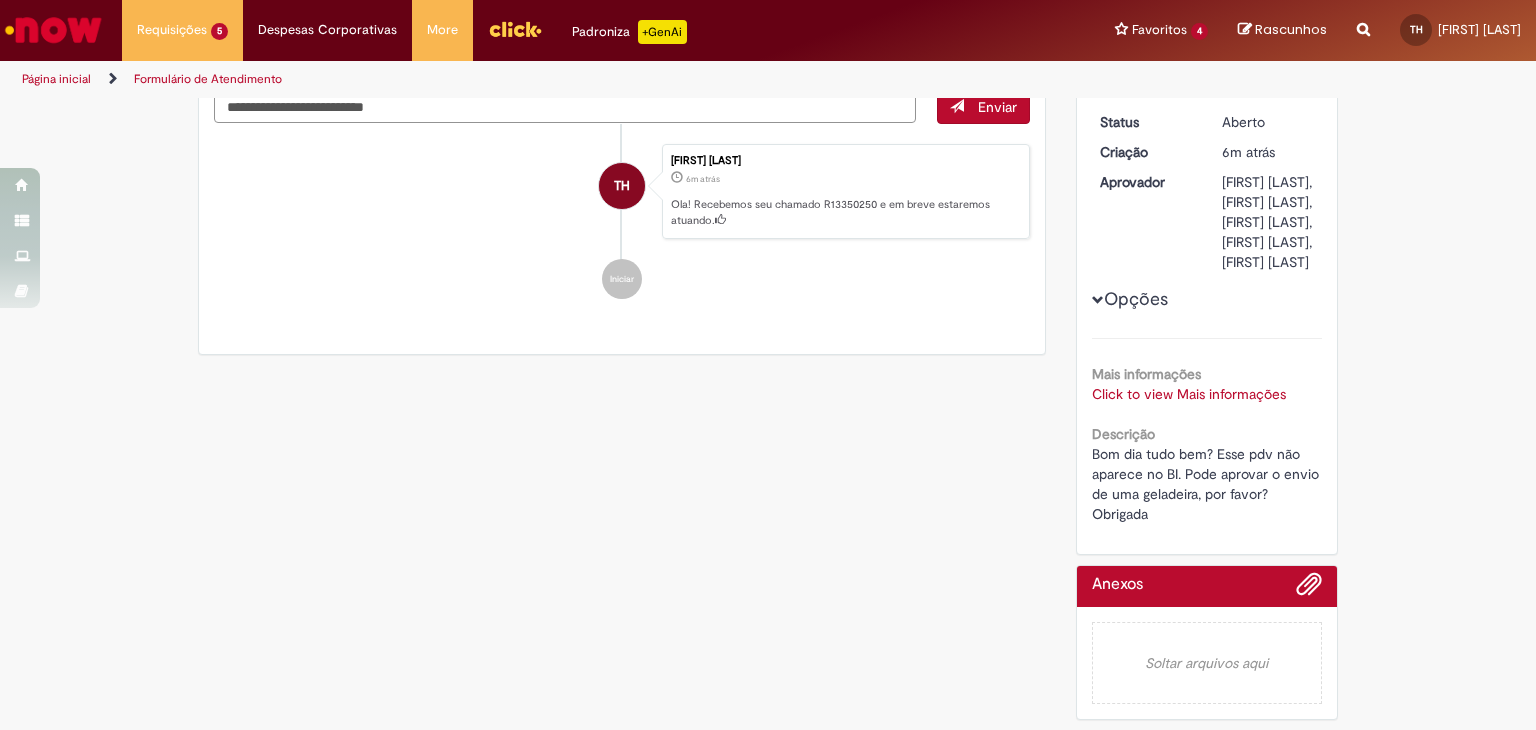 click on "Verificar Código de Barras
Aguardando Aprovação
Aguardando atendimento
Em andamento
Validação
Concluído
Solicitações de Comodato
Enviar
TH
[FIRST] [LAST]
6m atrás 6 minutos atrás
Ola! Recebemos seu chamado R13350250 e em breve estaremos atuando.
Iniciar
Opções do Chamado
Cancelar Chamado" at bounding box center (768, 321) 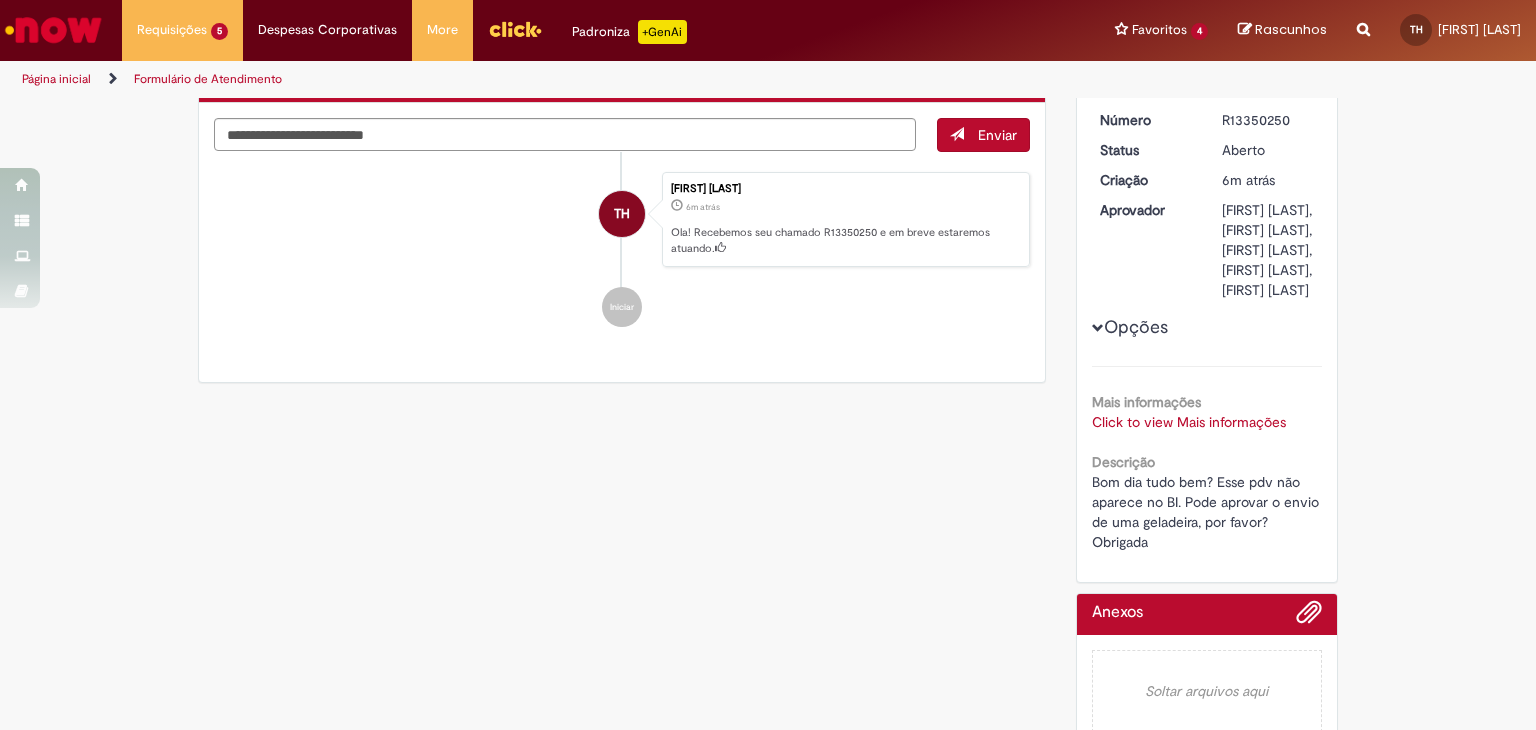 scroll, scrollTop: 0, scrollLeft: 0, axis: both 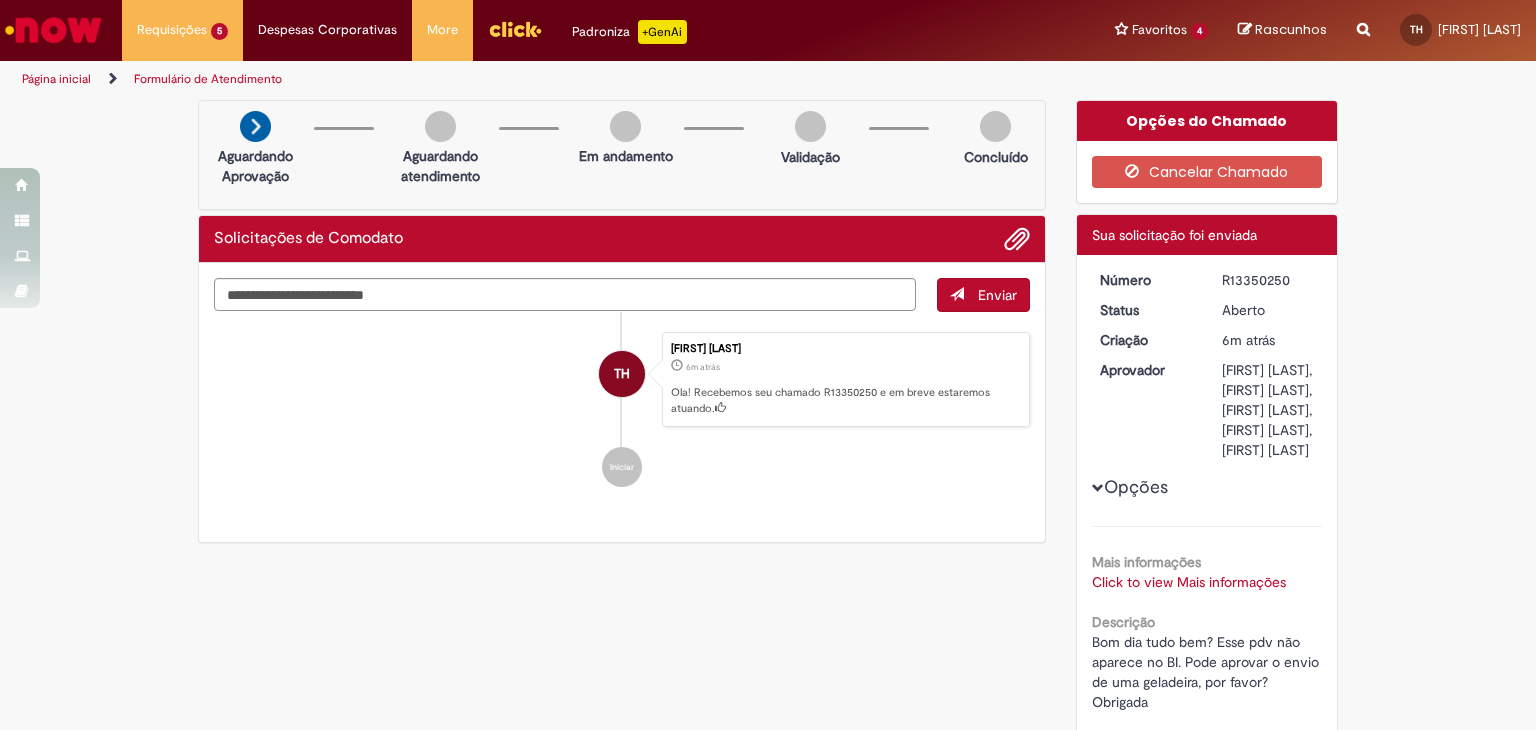 click on "Ola! Recebemos seu chamado R13350250 e em breve estaremos atuando." at bounding box center (845, 400) 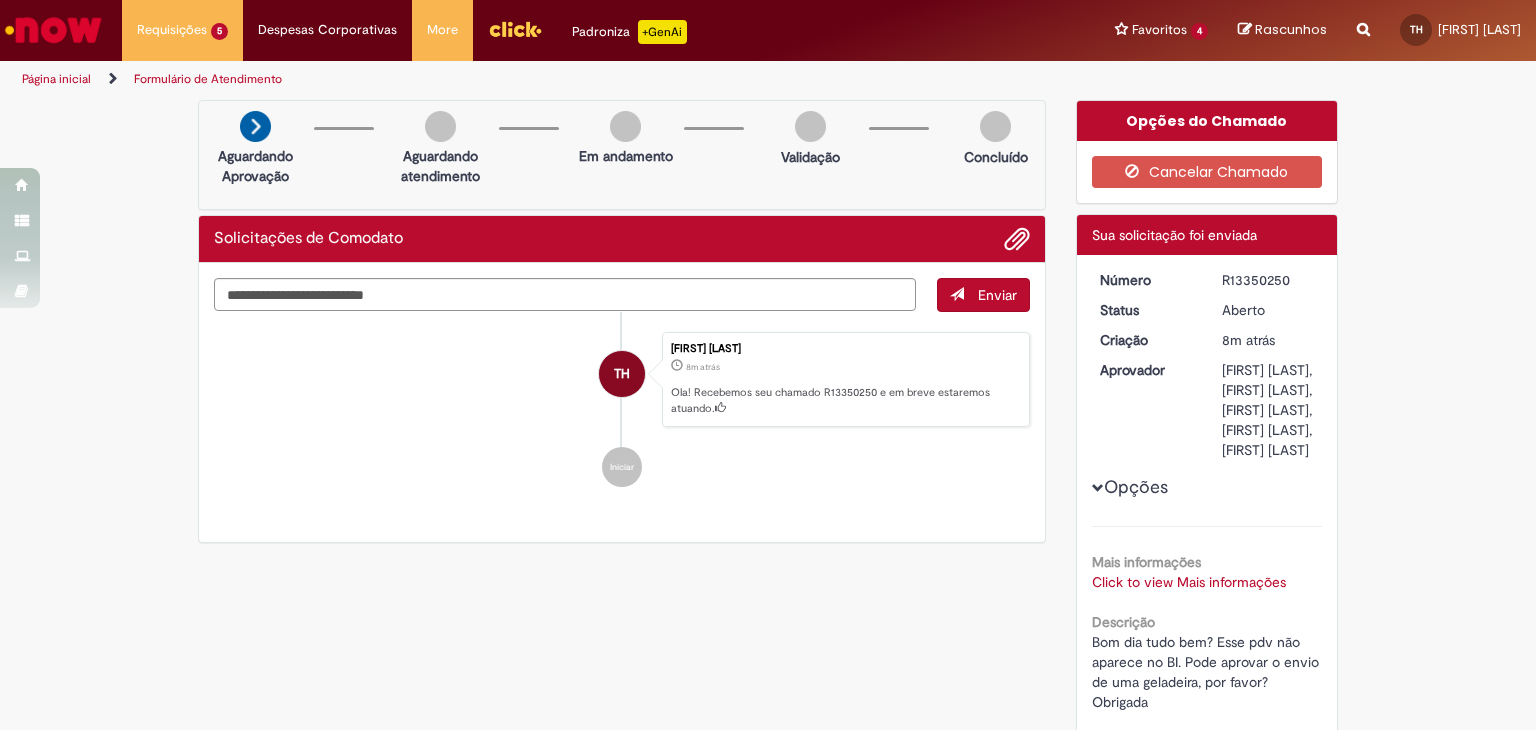 click on "Verificar Código de Barras
Aguardando Aprovação
Aguardando atendimento
Em andamento
Validação
Concluído
Solicitações de Comodato
Enviar
TH
[FIRST] [LAST]
8m atrás 8 minutos atrás
Ola! Recebemos seu chamado R13350250 e em breve estaremos atuando.
Iniciar
Opções do Chamado
Cancelar Chamado" at bounding box center [768, 509] 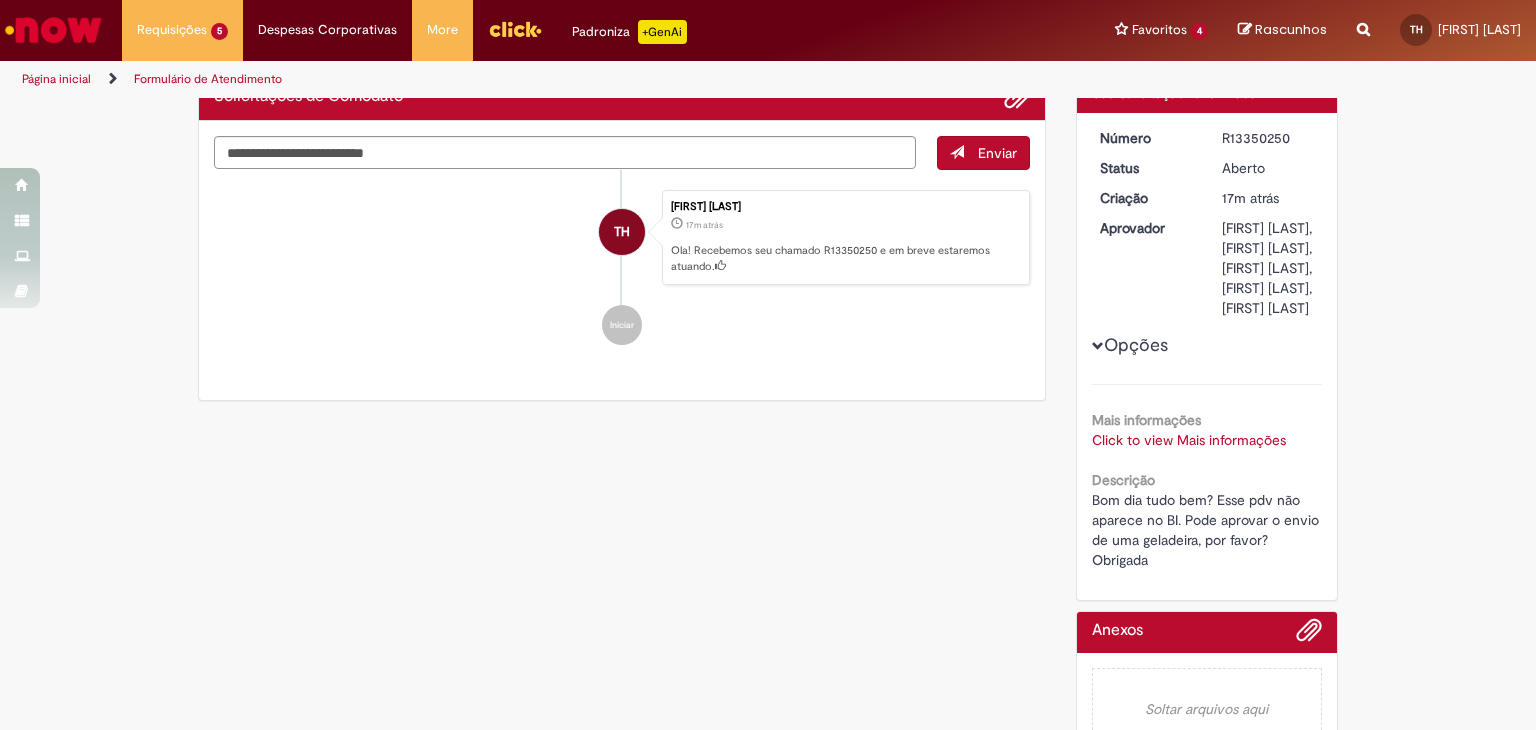 scroll, scrollTop: 0, scrollLeft: 0, axis: both 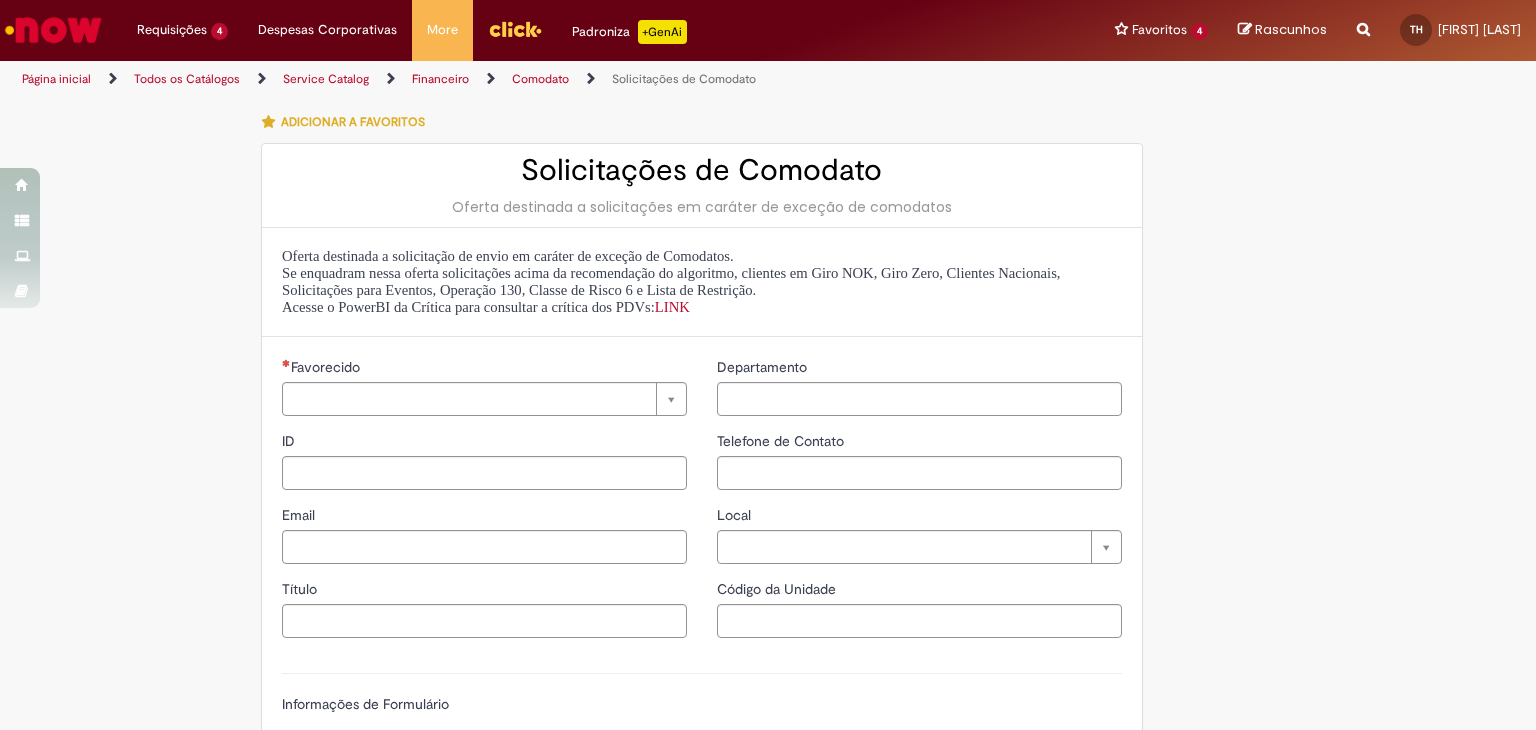 type on "********" 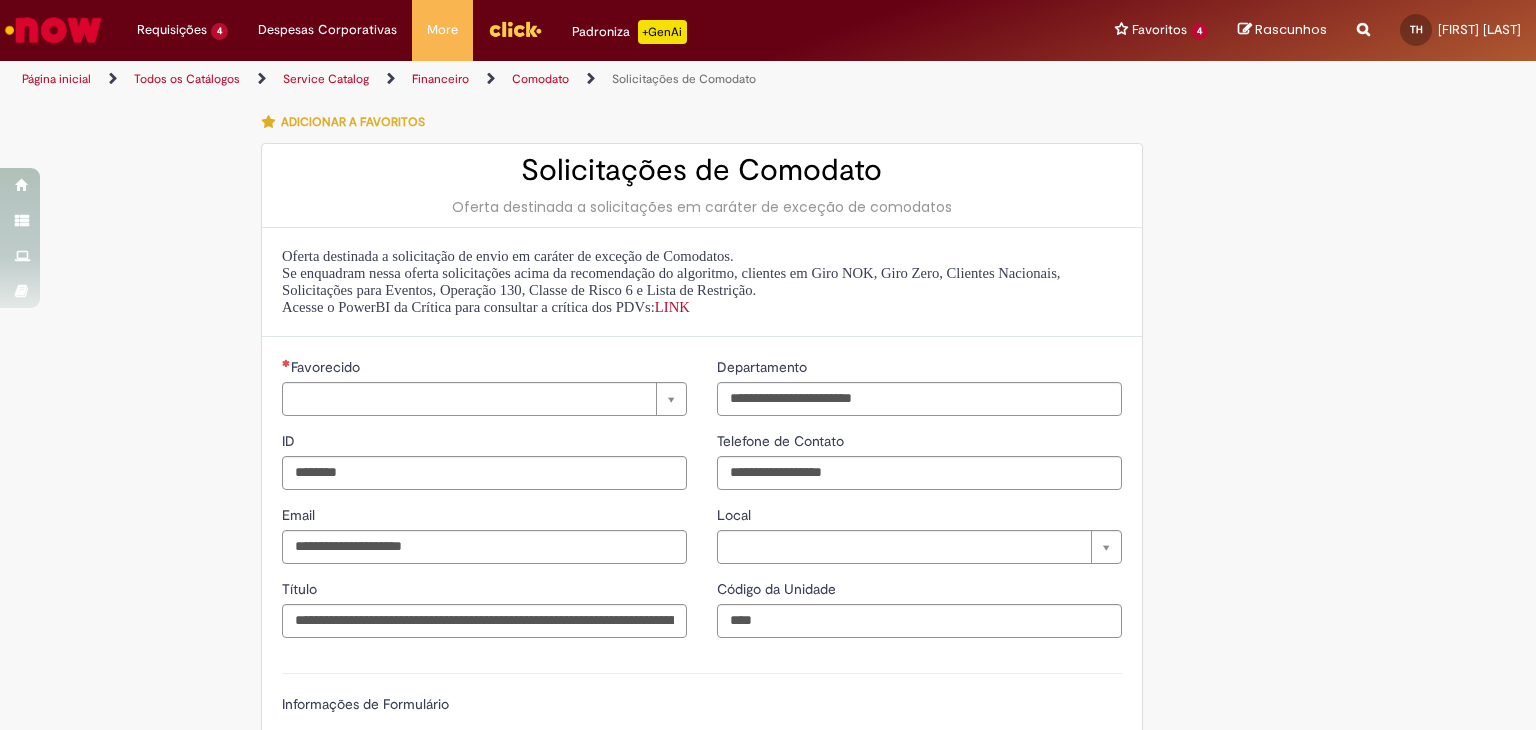 type on "**********" 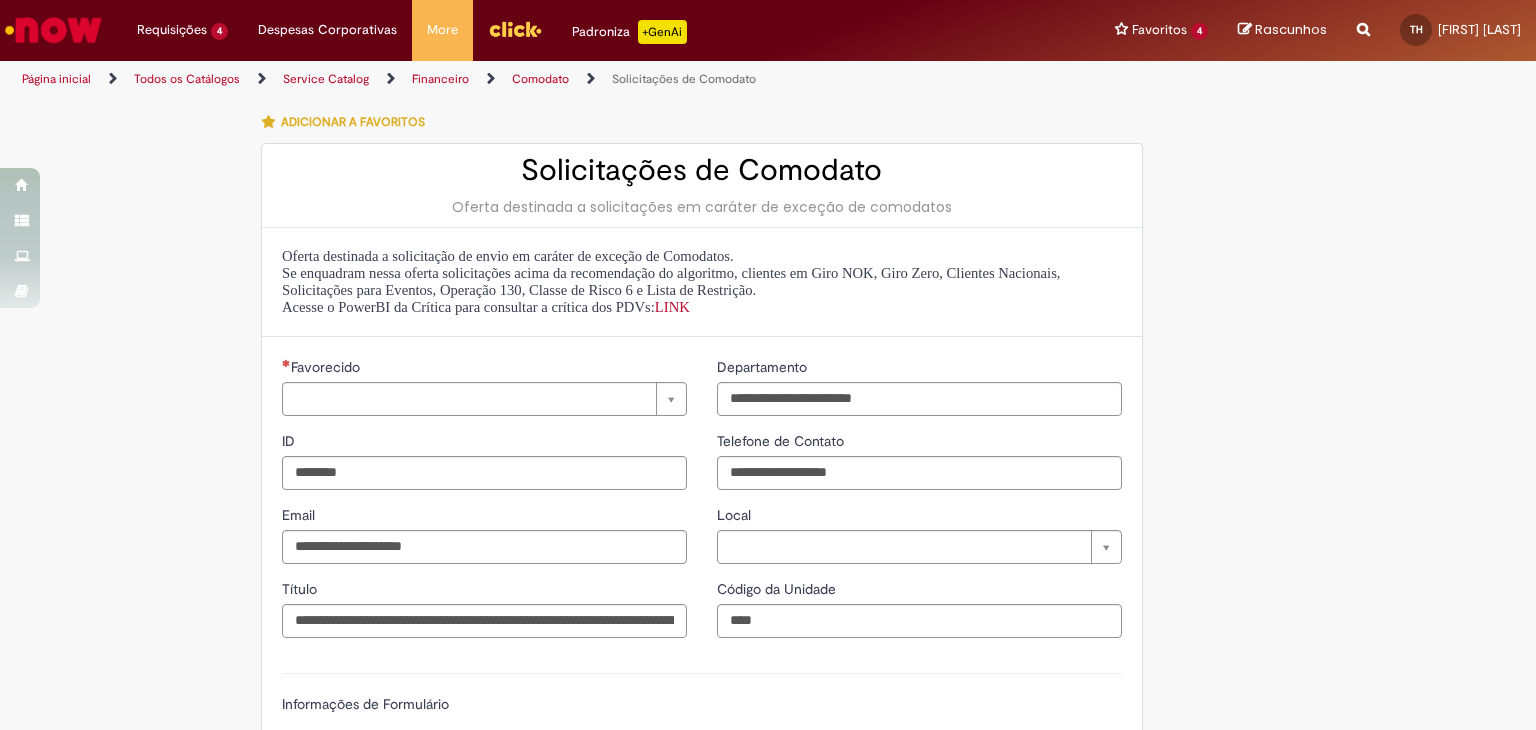 type on "**********" 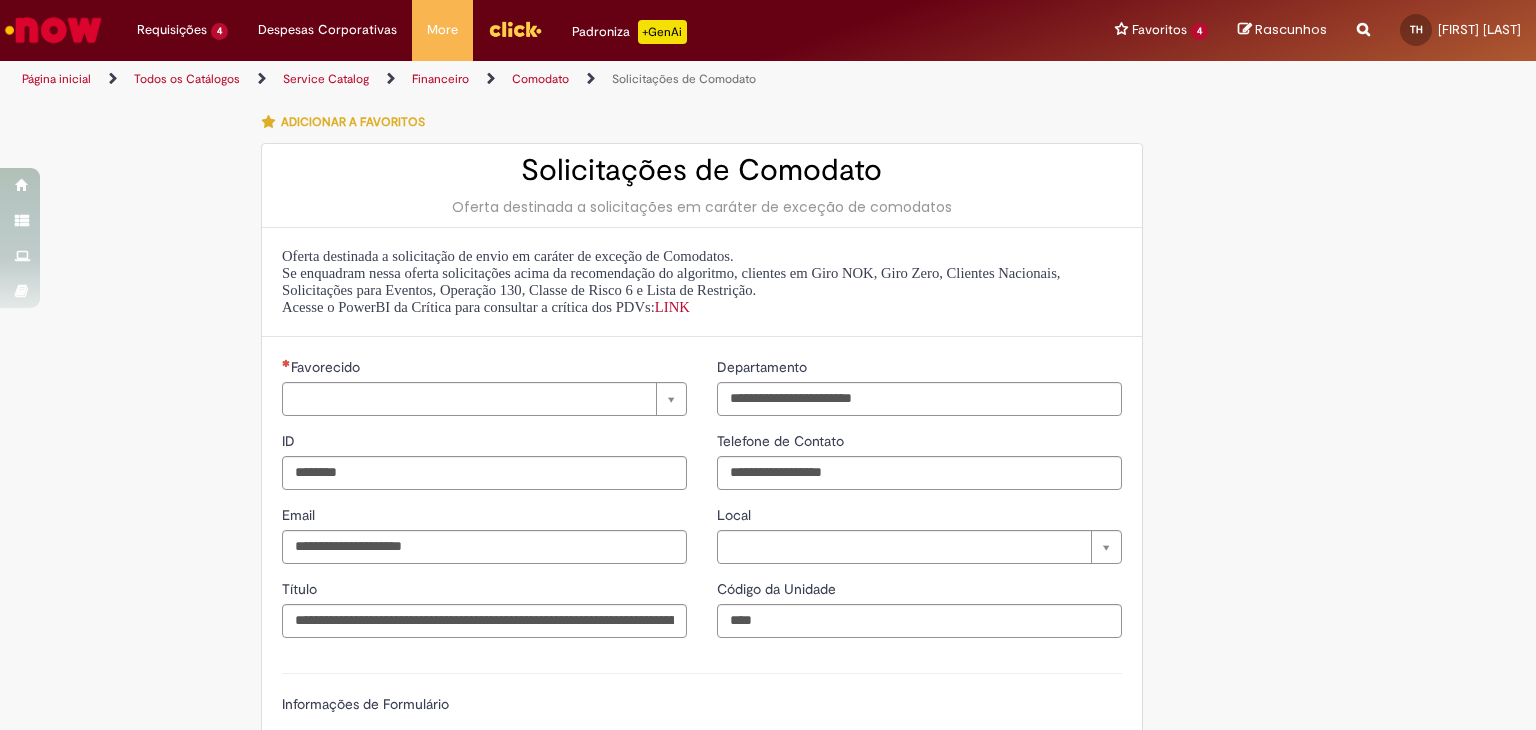 type on "**********" 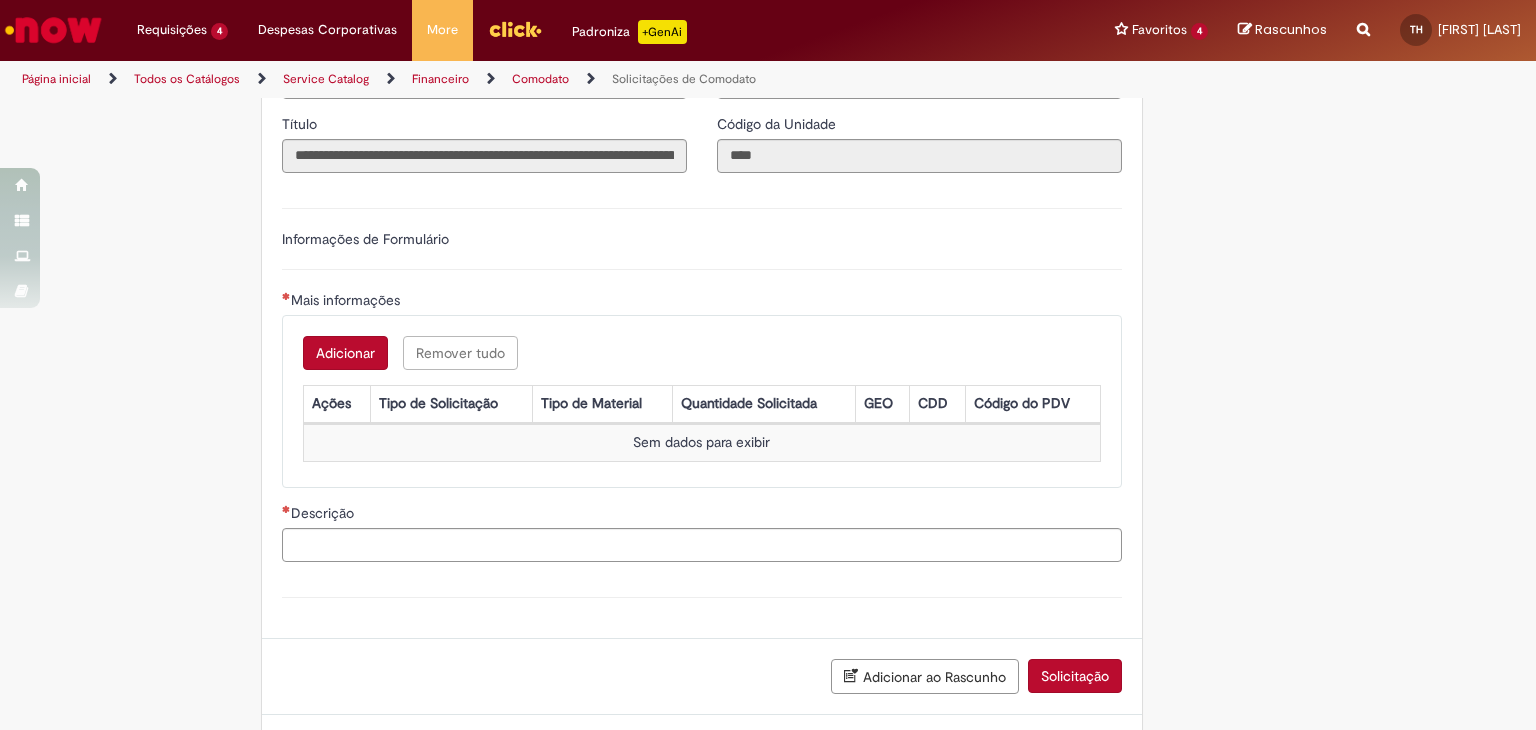scroll, scrollTop: 500, scrollLeft: 0, axis: vertical 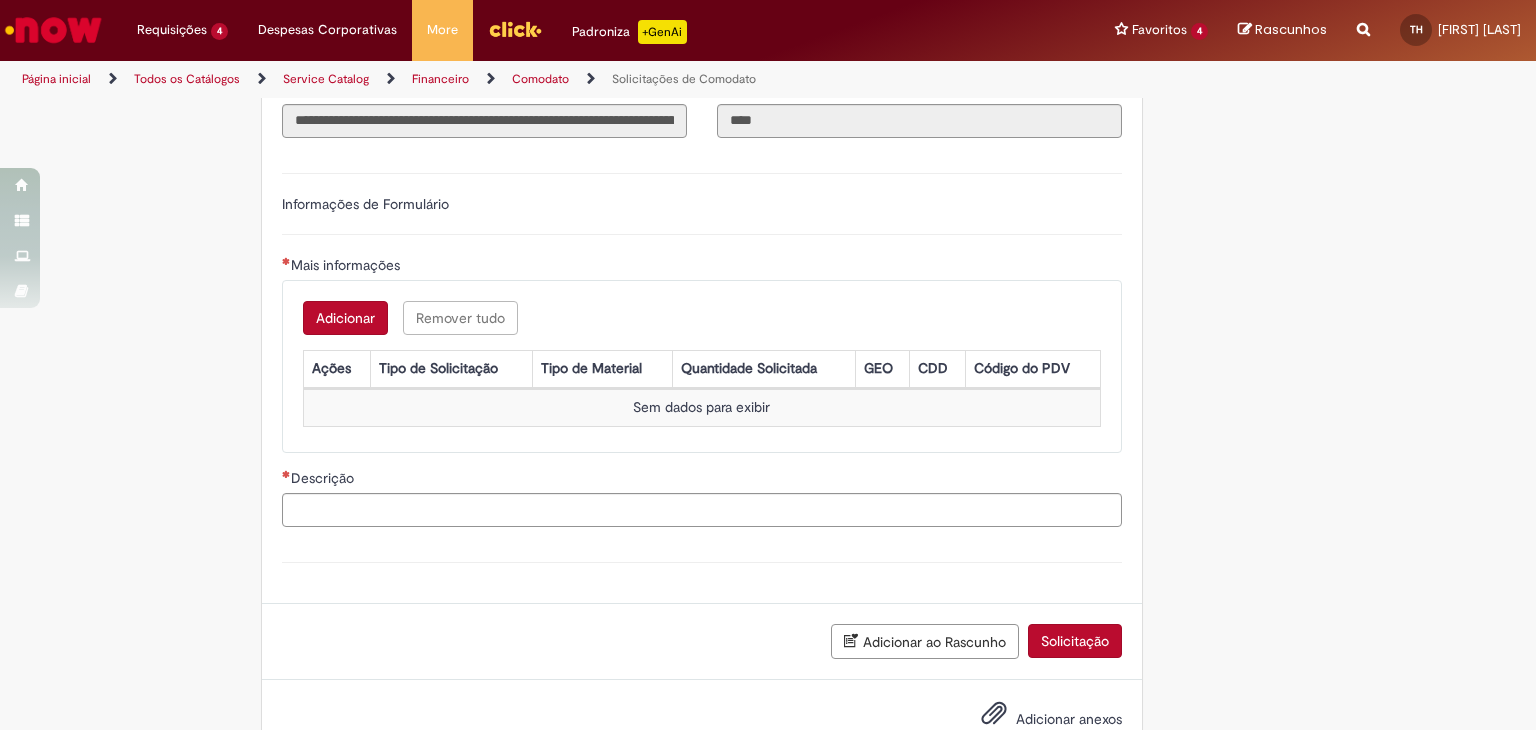 click on "Adicionar" at bounding box center (345, 318) 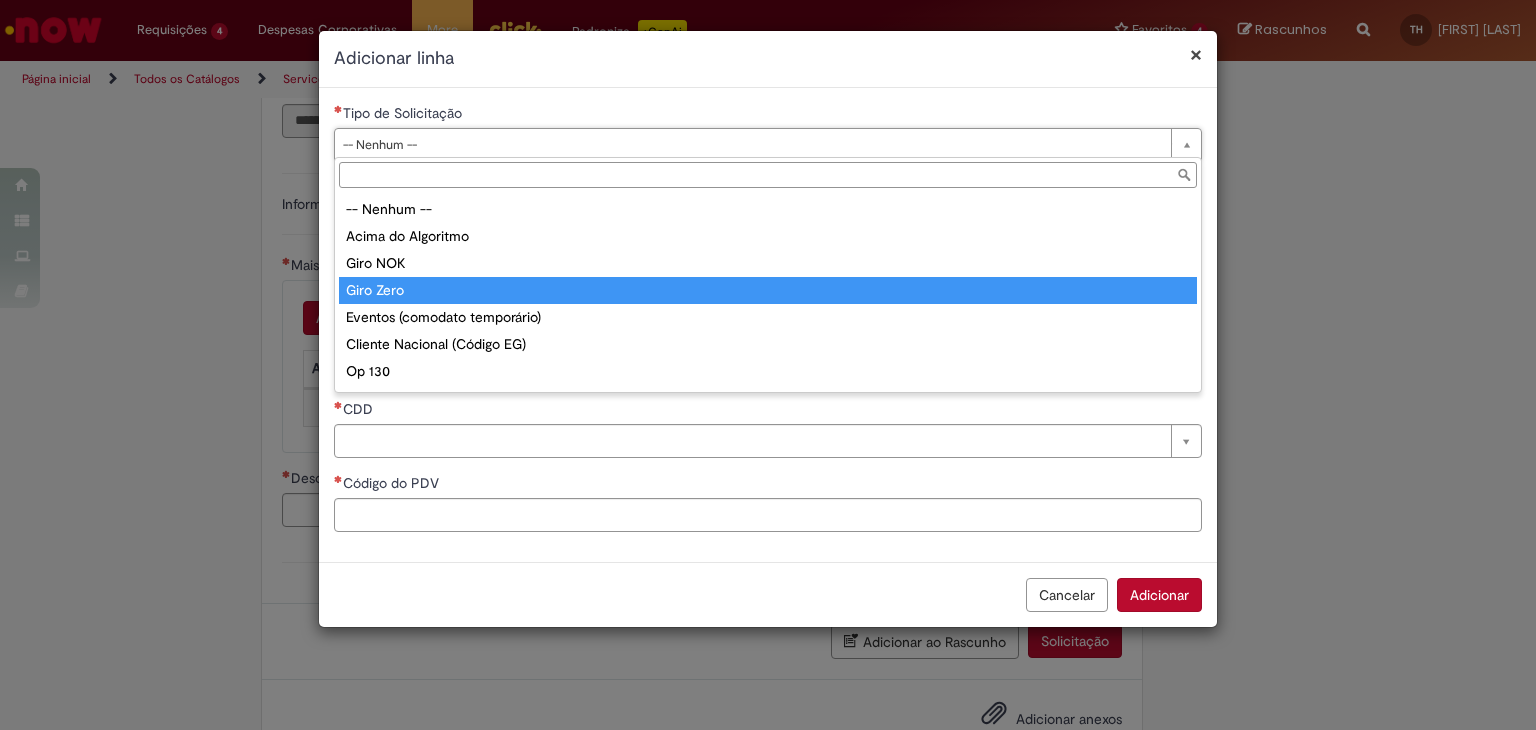 type on "*********" 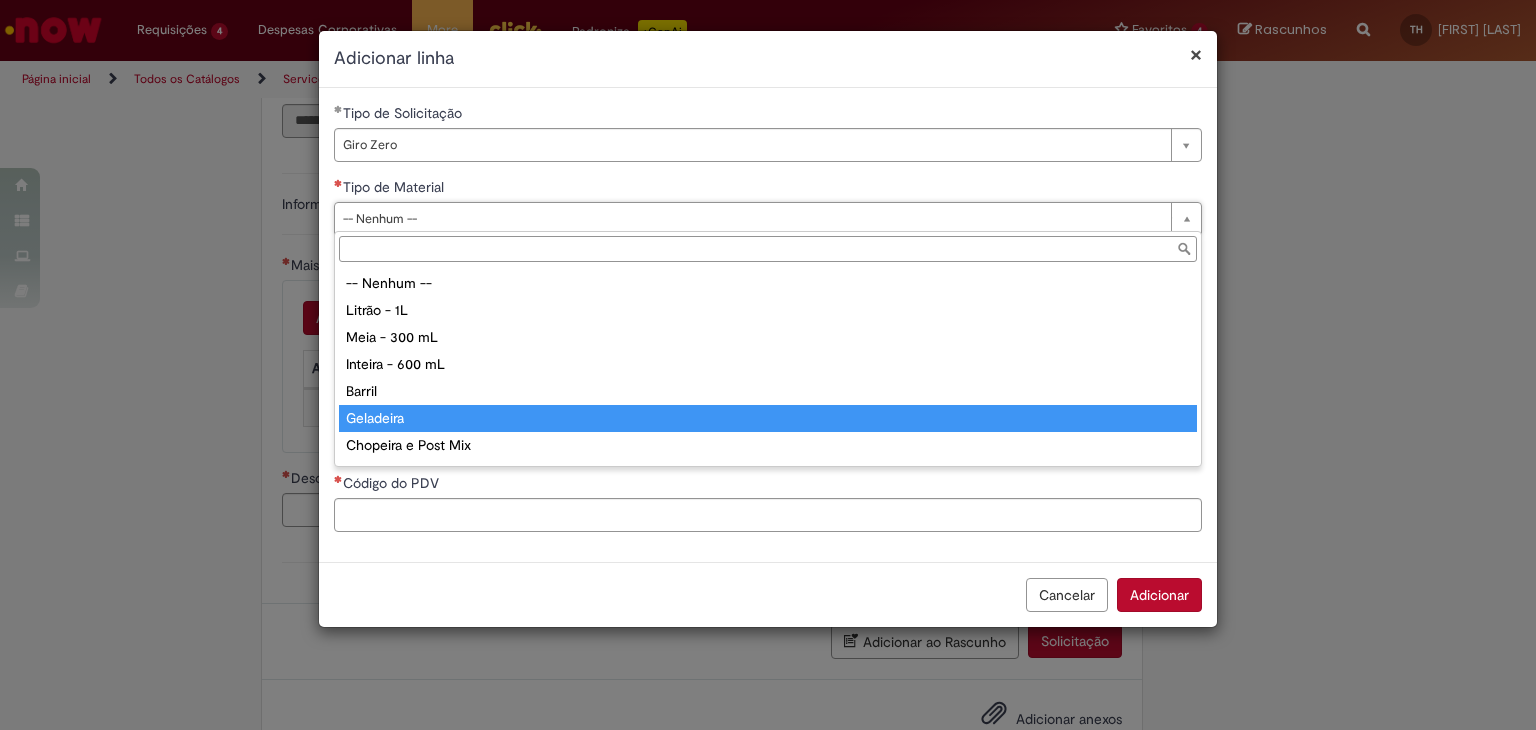 type on "*********" 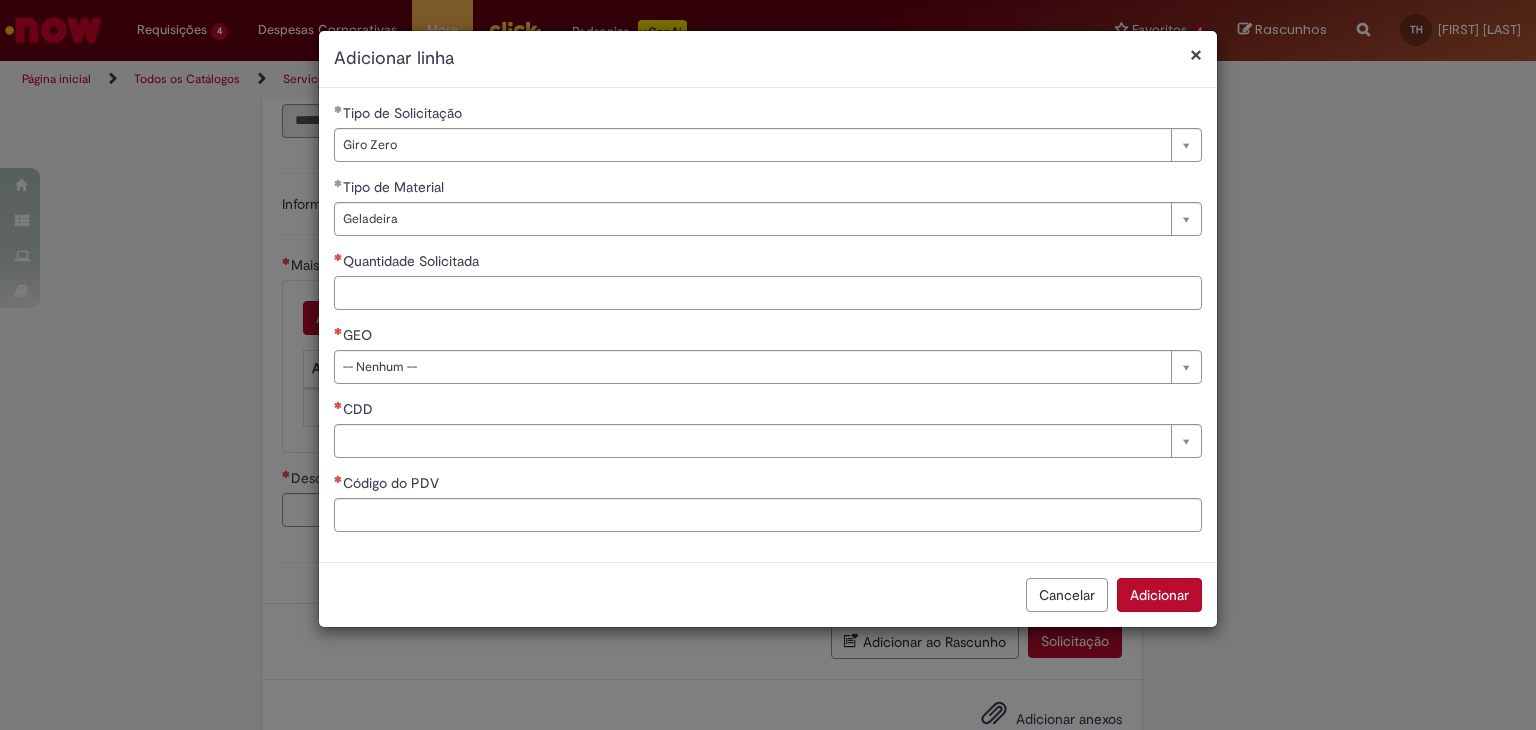 click on "Quantidade Solicitada" at bounding box center (768, 293) 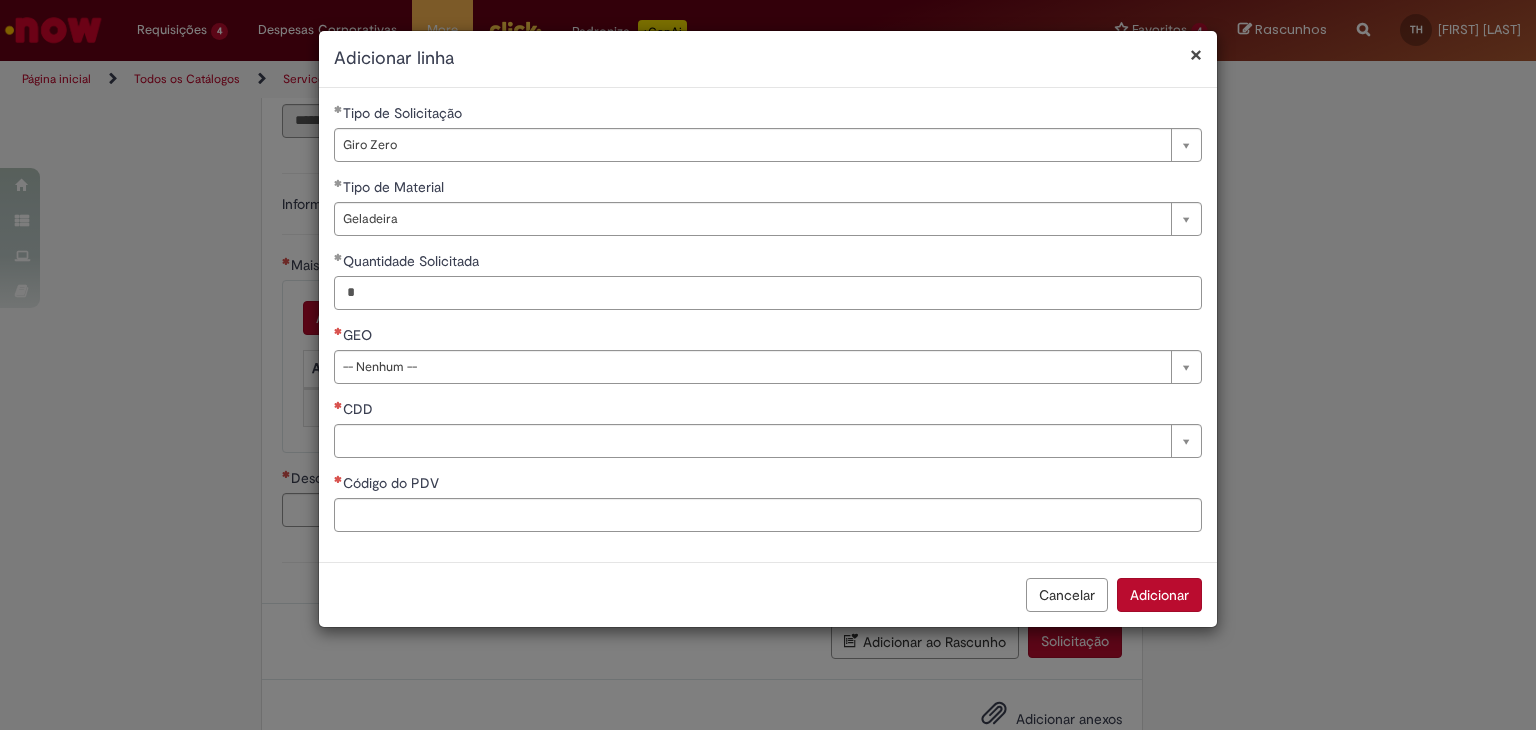 type on "*" 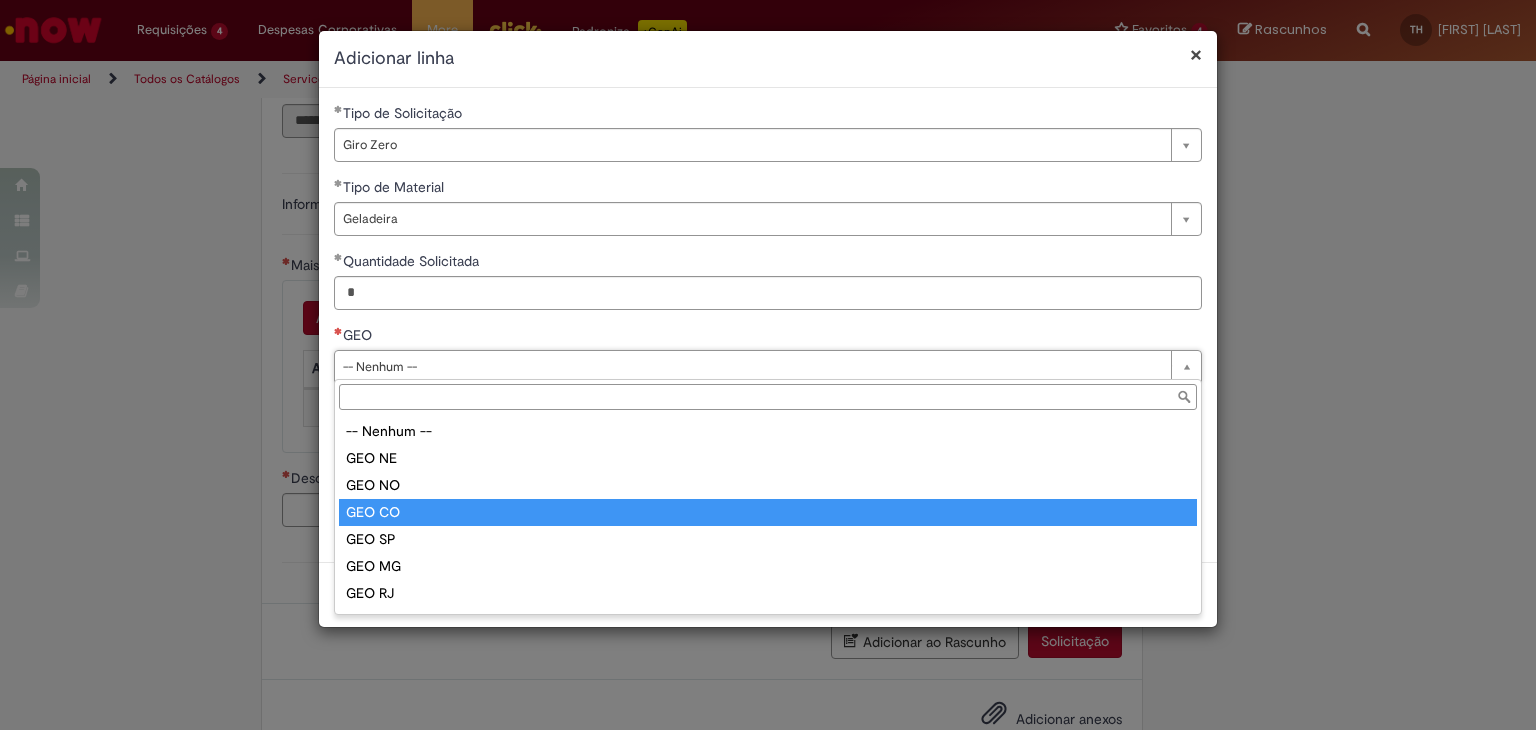 type on "******" 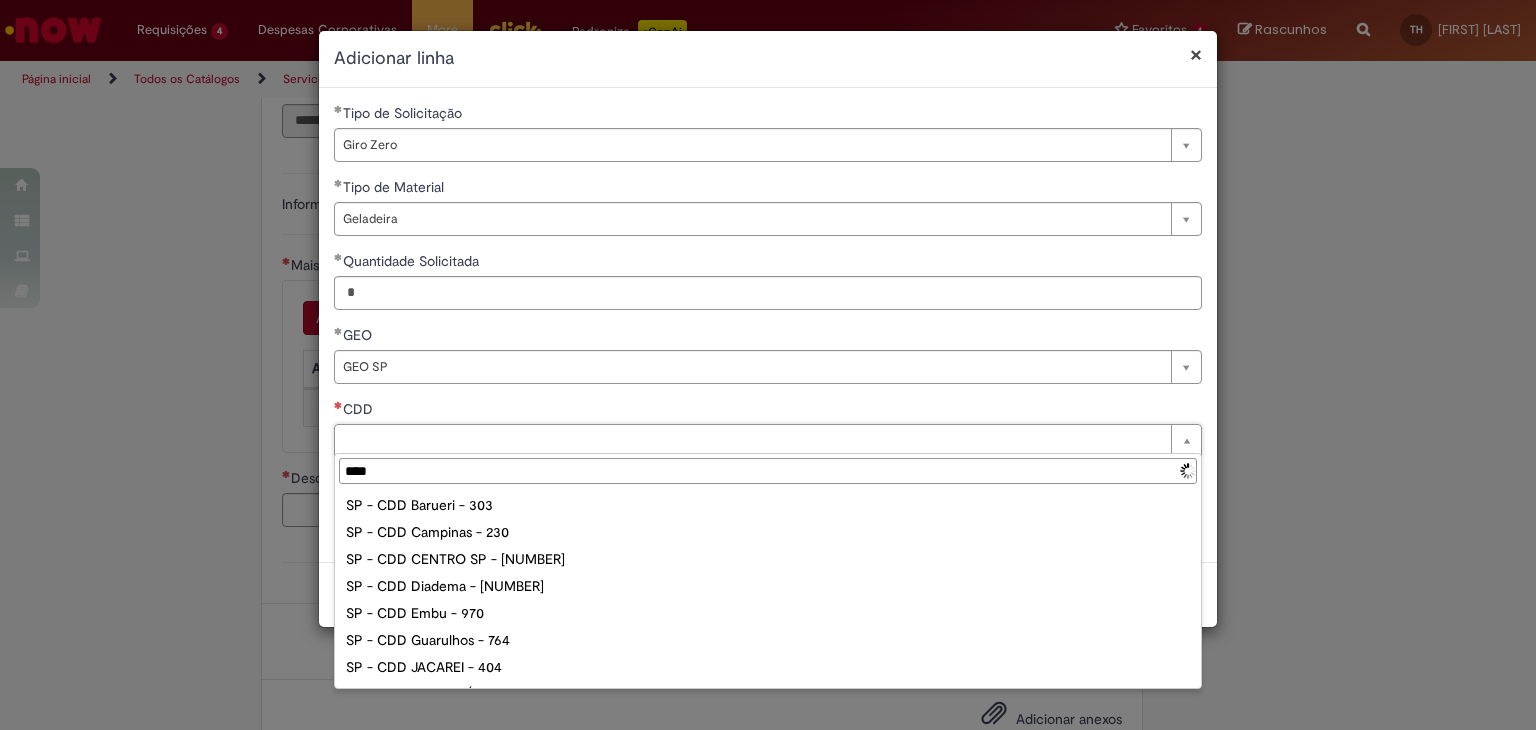 type on "*****" 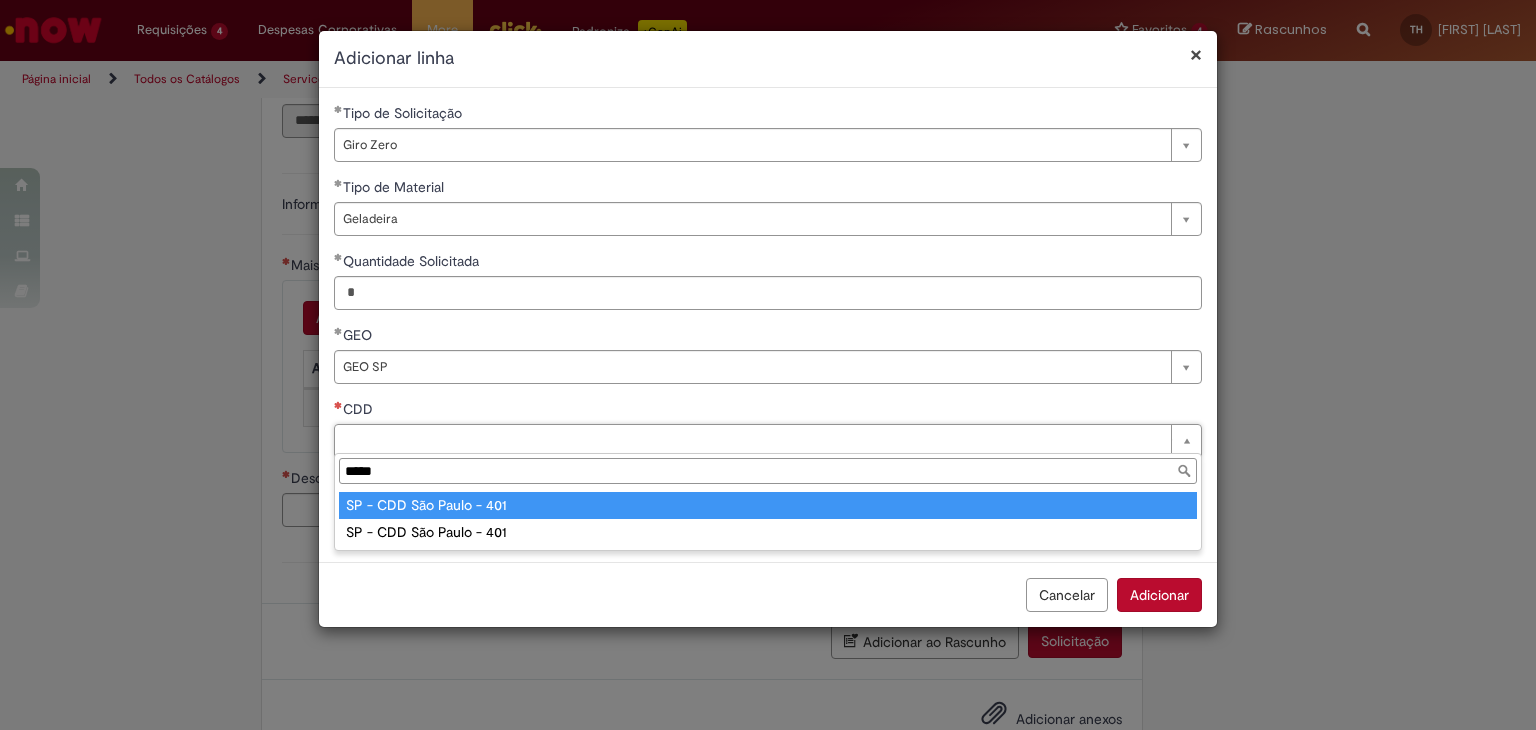 type on "**********" 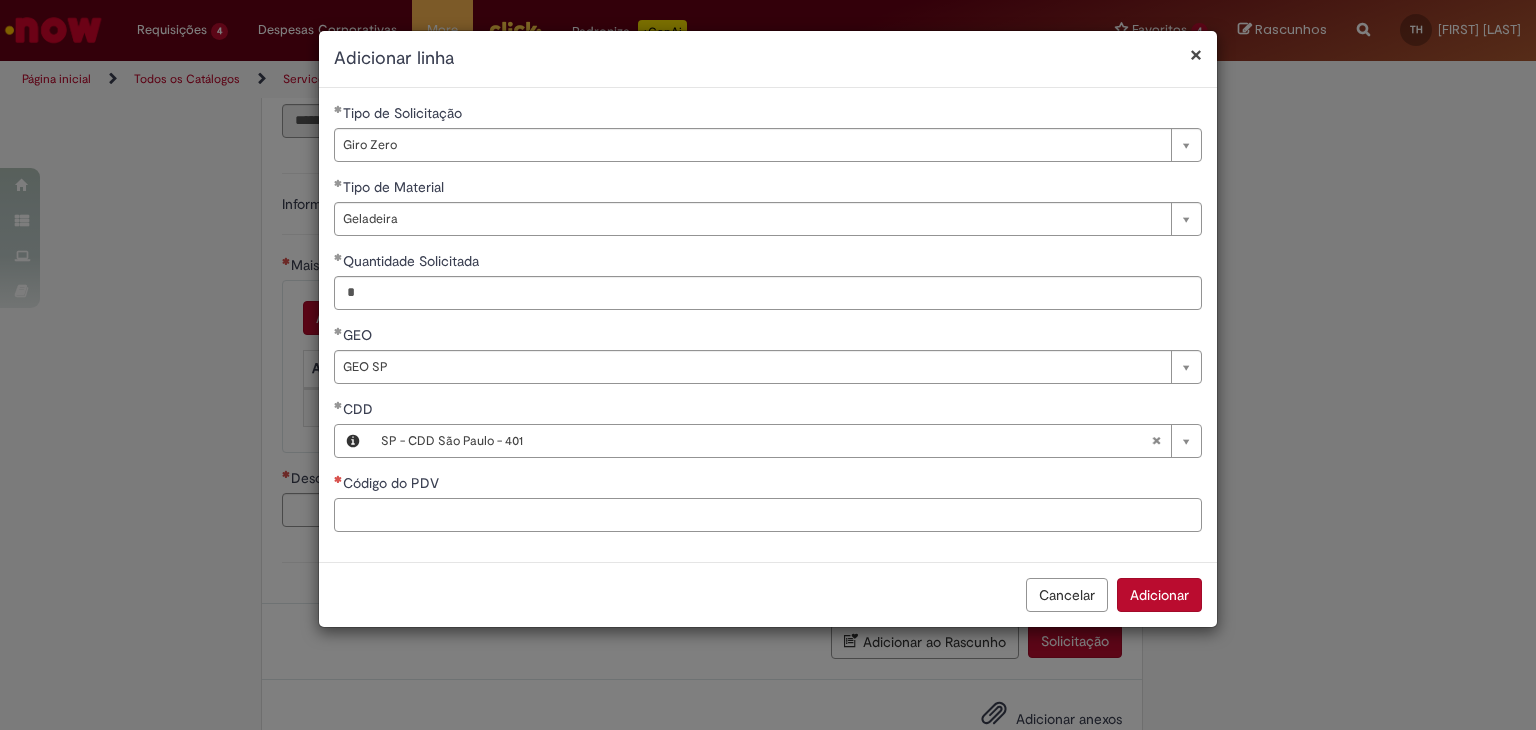 paste on "*****" 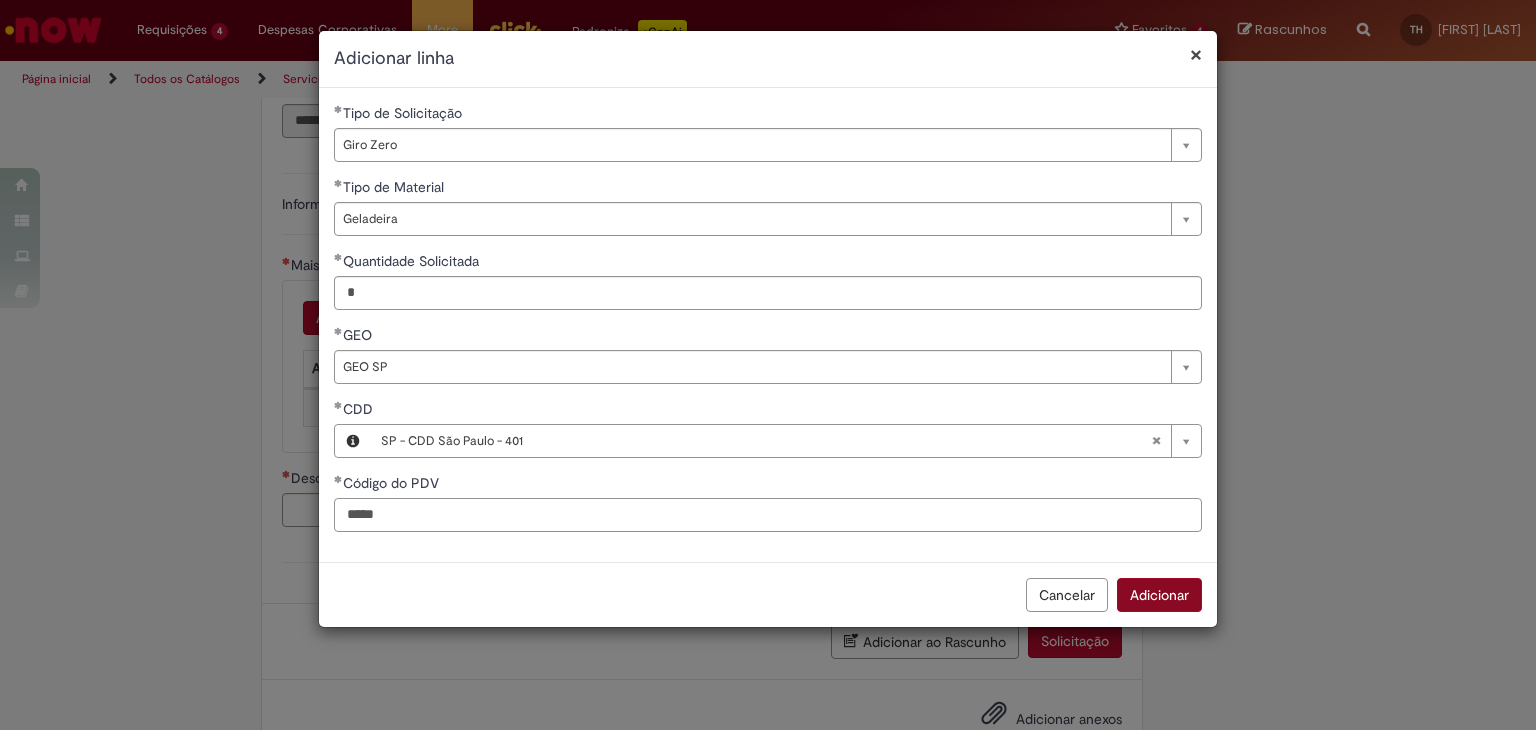 type on "*****" 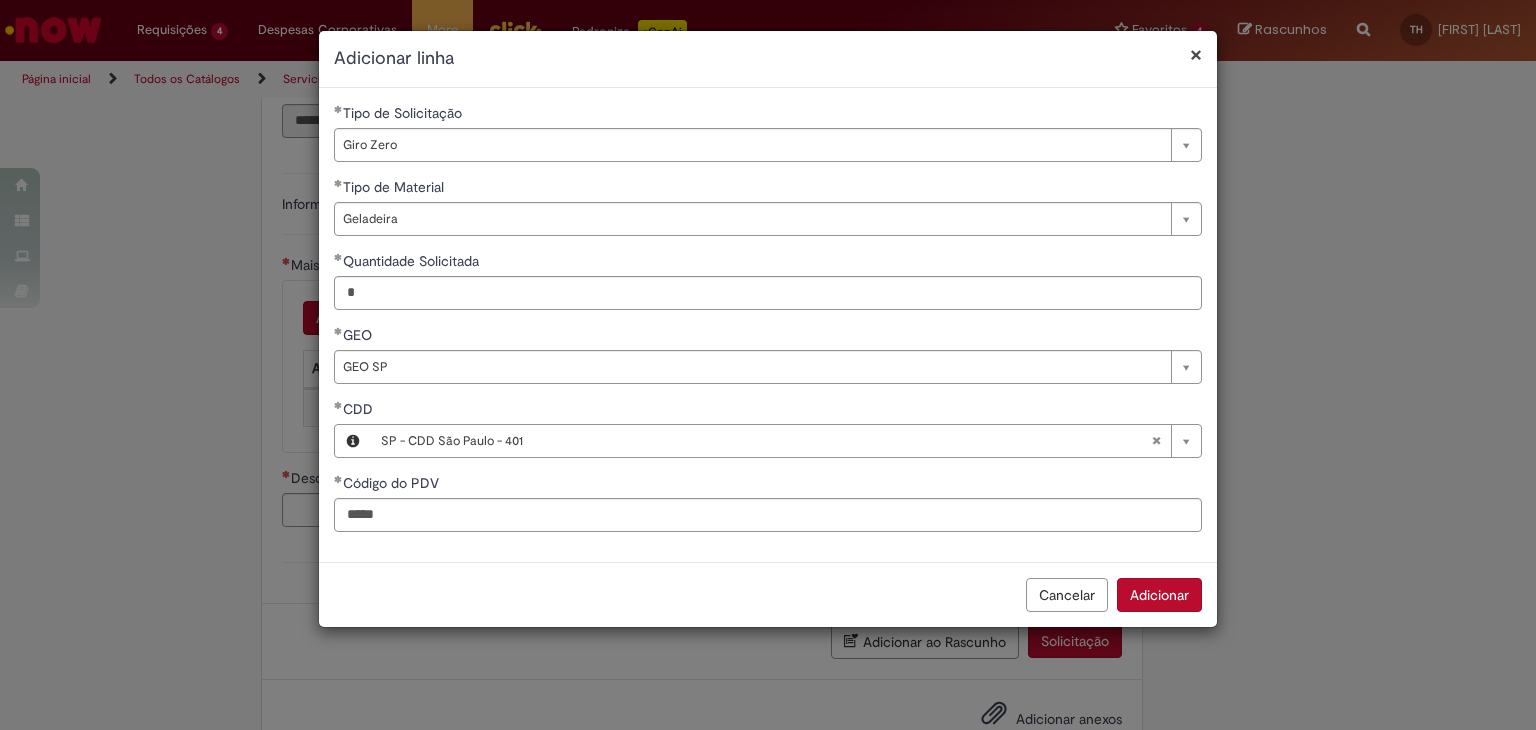 click on "Adicionar" at bounding box center [1159, 595] 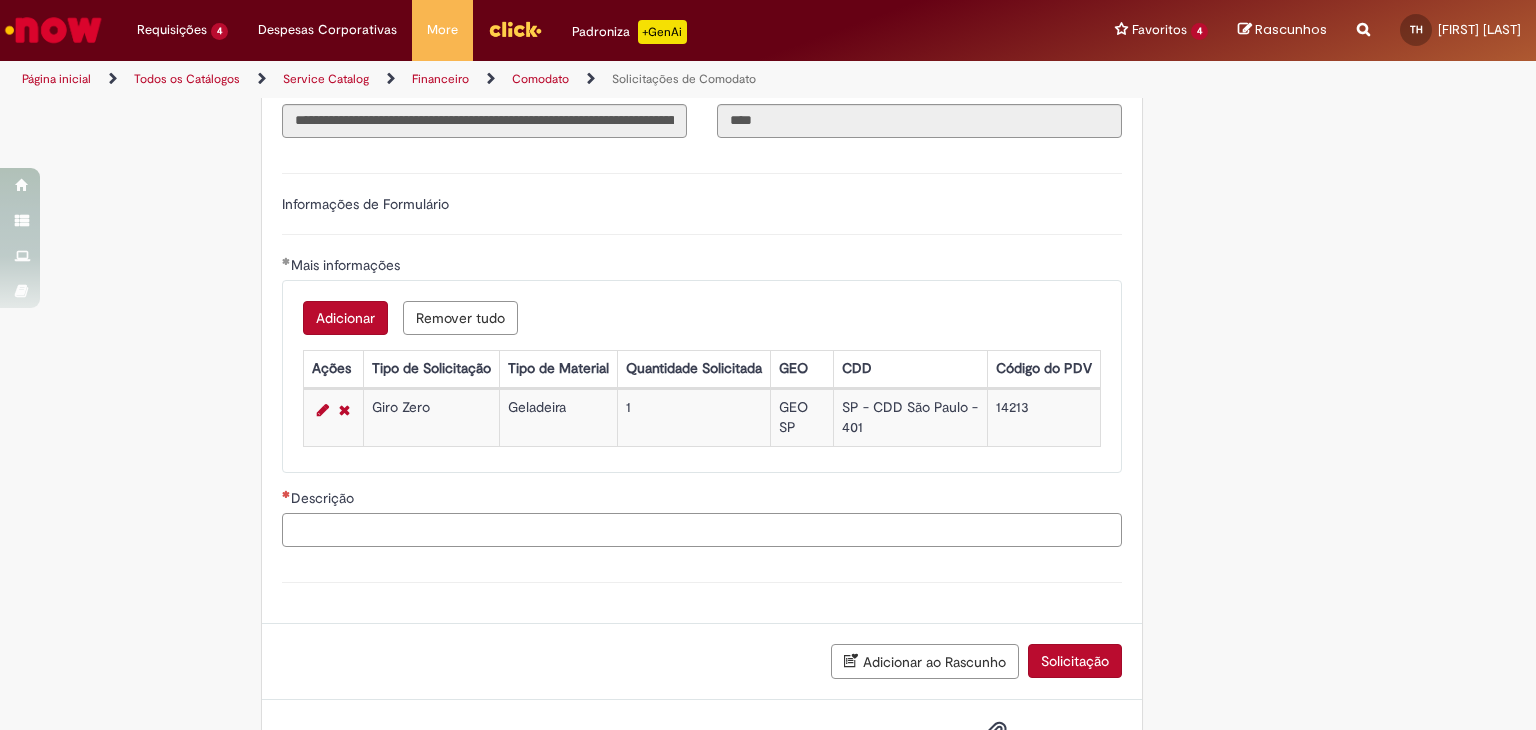 click on "Descrição" at bounding box center [702, 530] 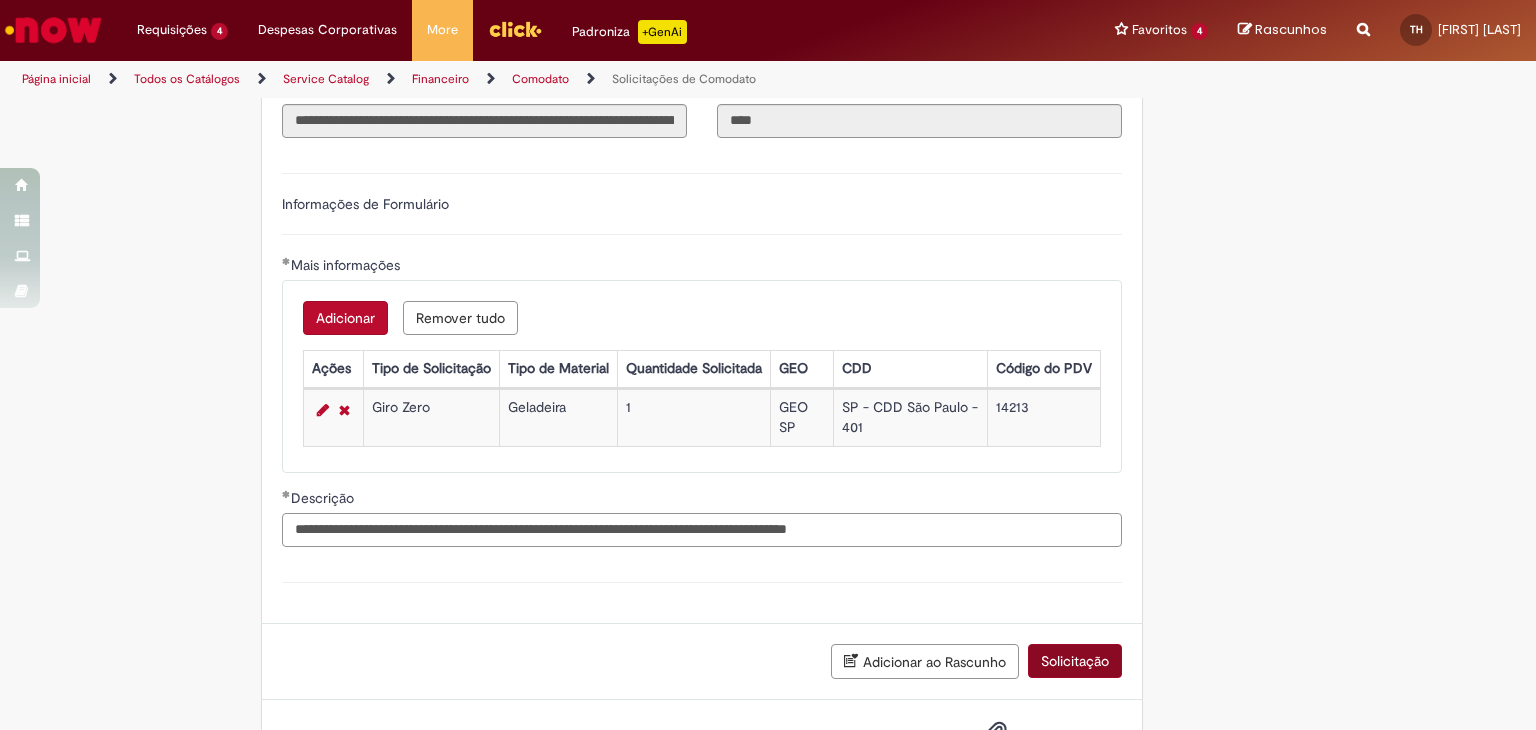 type on "**********" 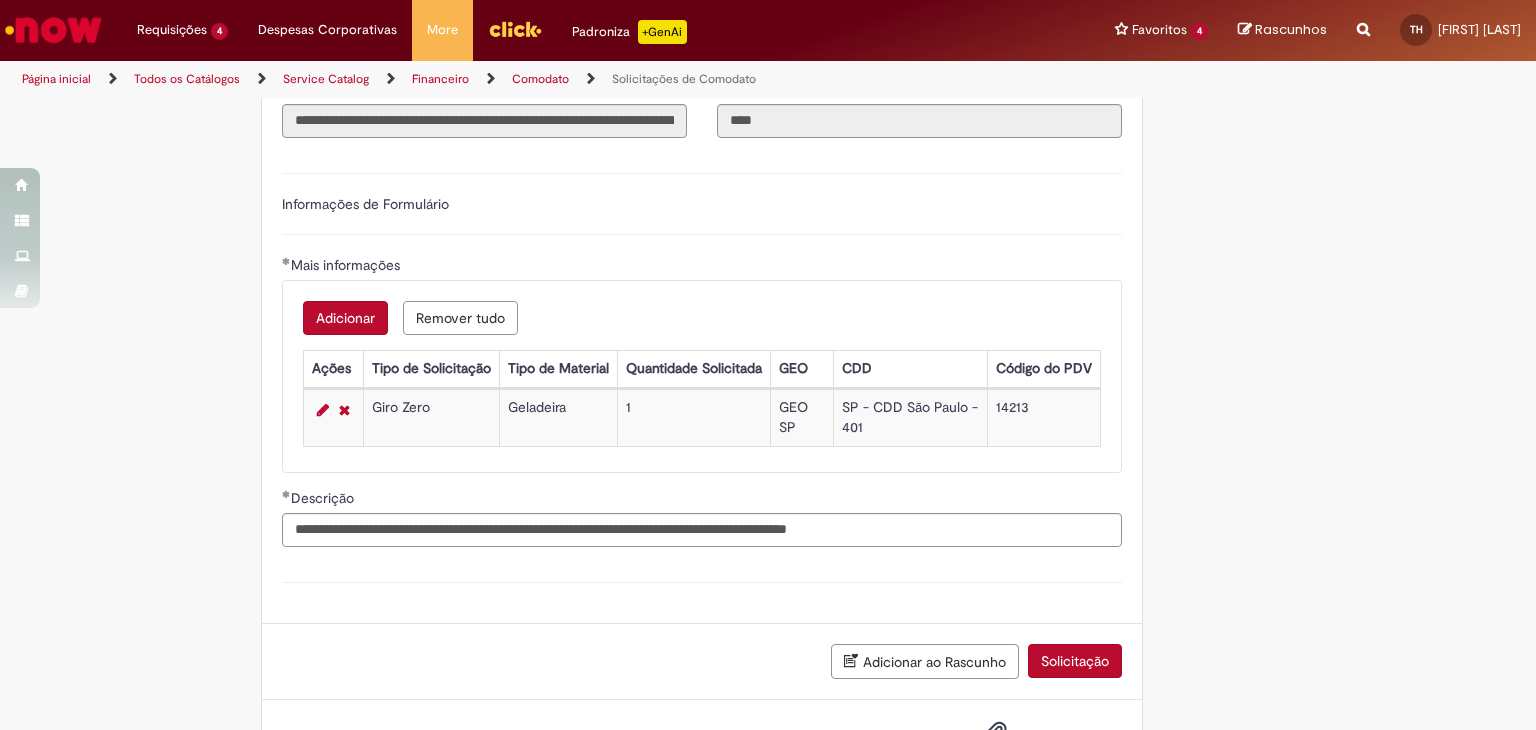 click on "Solicitação" at bounding box center [1075, 661] 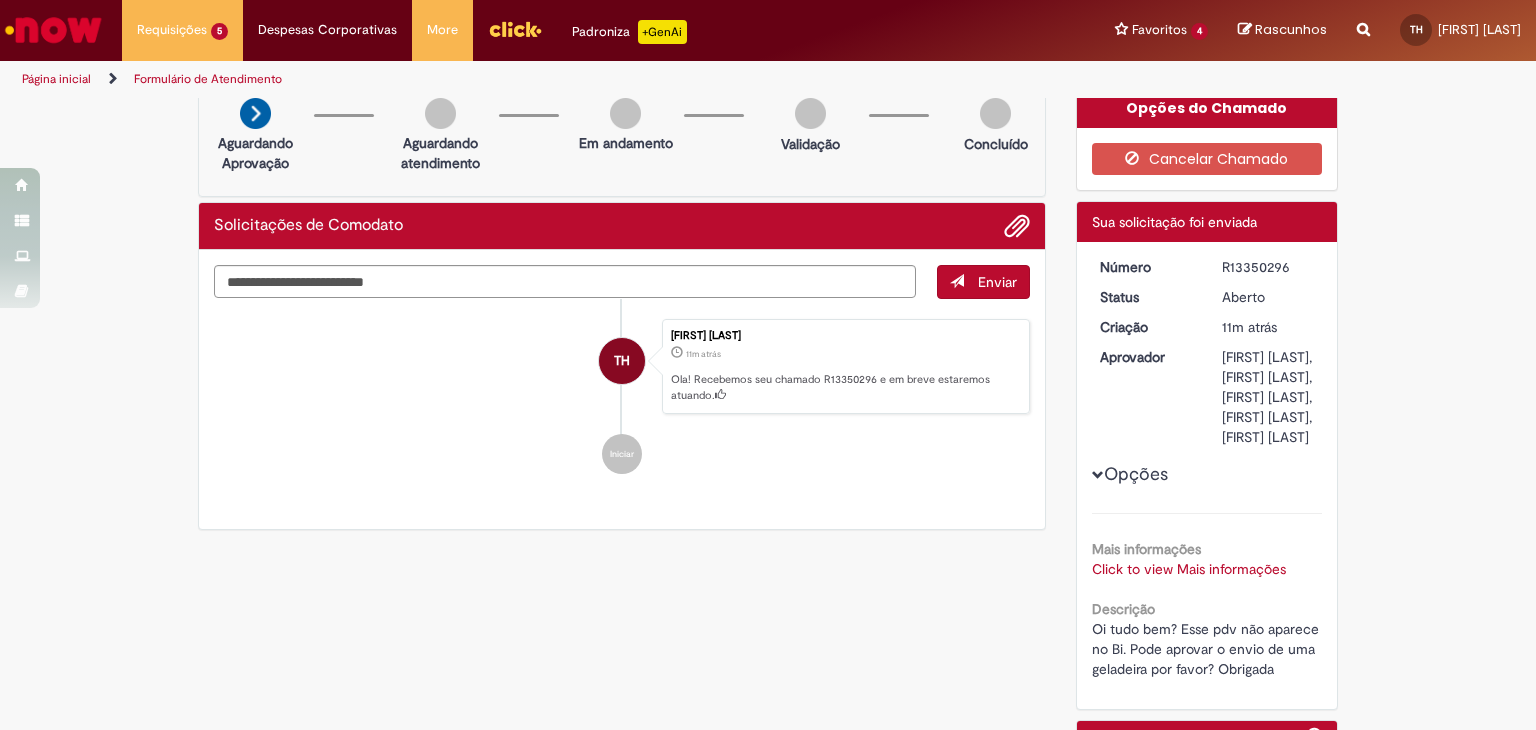 scroll, scrollTop: 0, scrollLeft: 0, axis: both 